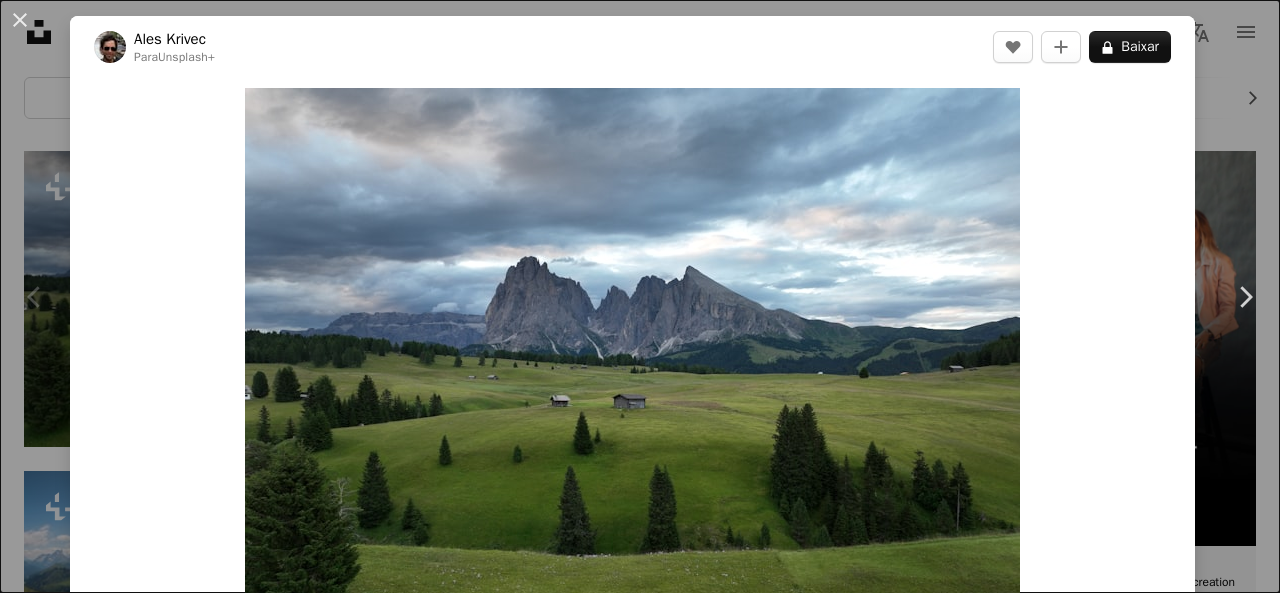 scroll, scrollTop: 400, scrollLeft: 0, axis: vertical 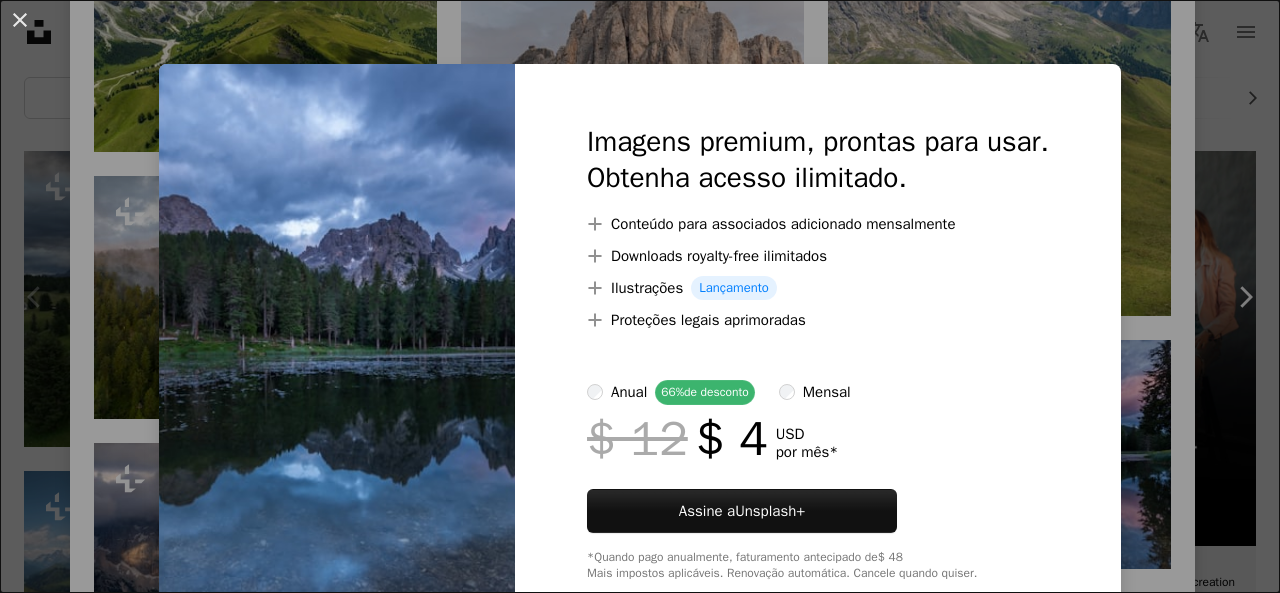 click on "An X shape Imagens premium, prontas para usar. Obtenha acesso ilimitado. A plus sign Conteúdo para associados adicionado mensalmente A plus sign Downloads royalty-free ilimitados A plus sign Ilustrações  Lançamento A plus sign Proteções legais aprimoradas anual 66%  de desconto mensal $ 12   $ 4 USD por mês * Assine a  Unsplash+ *Quando pago anualmente, faturamento antecipado de  $ 48 Mais impostos aplicáveis. Renovação automática. Cancele quando quiser." at bounding box center (640, 296) 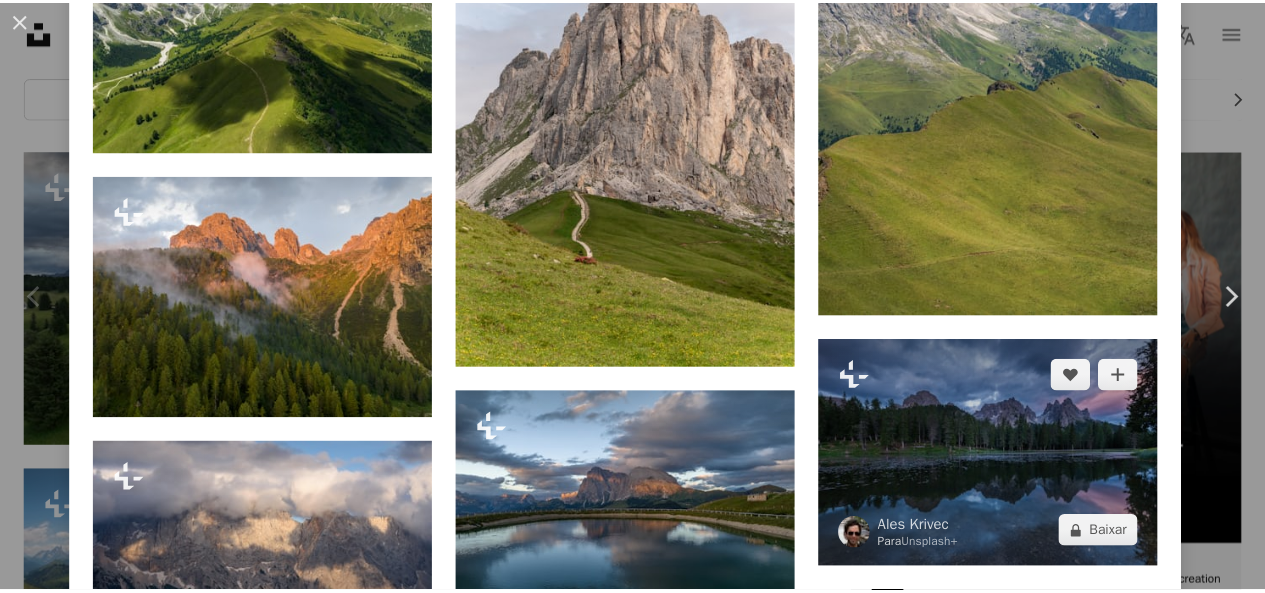 scroll, scrollTop: 8500, scrollLeft: 0, axis: vertical 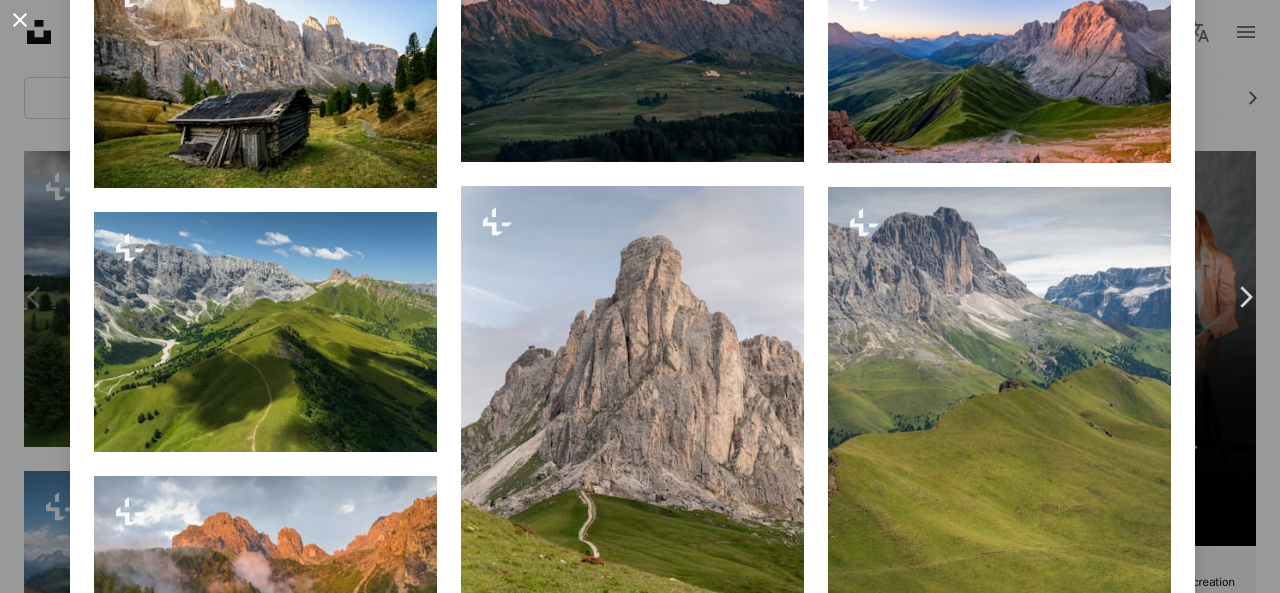 click on "An X shape" at bounding box center (20, 20) 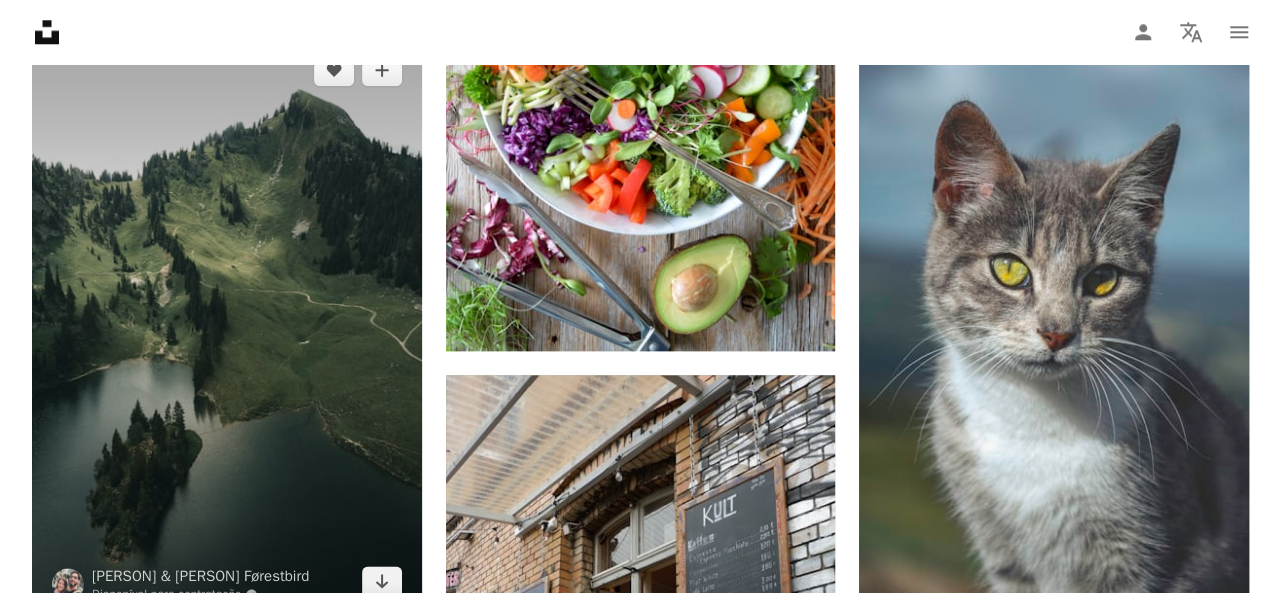 scroll, scrollTop: 1200, scrollLeft: 0, axis: vertical 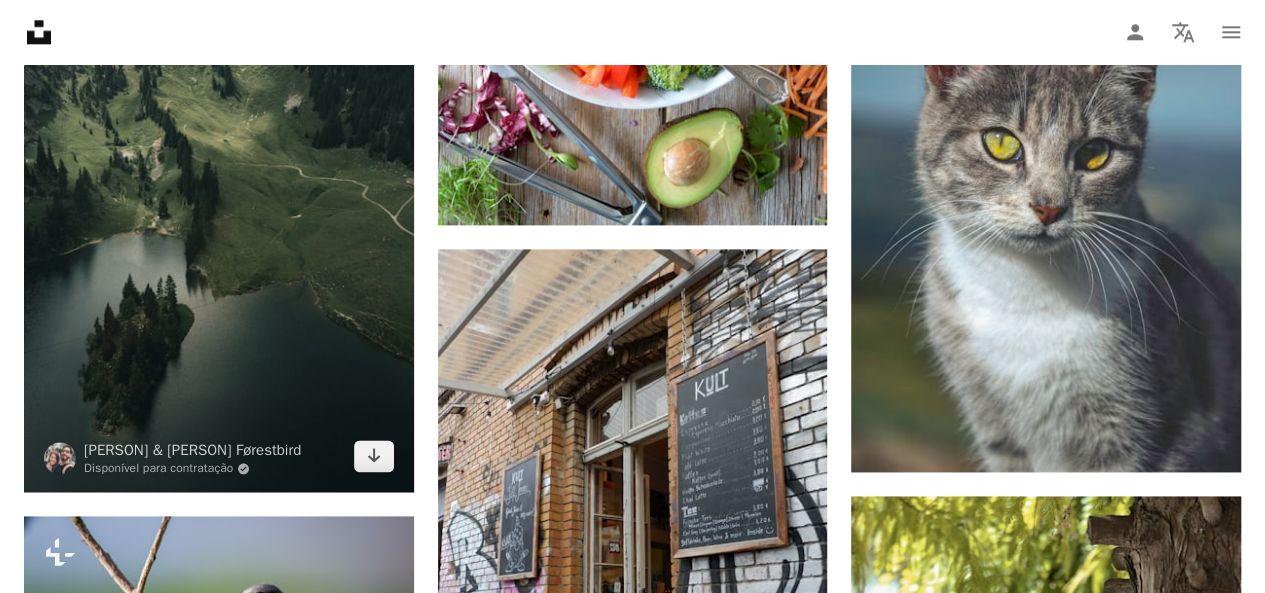 click at bounding box center (219, 200) 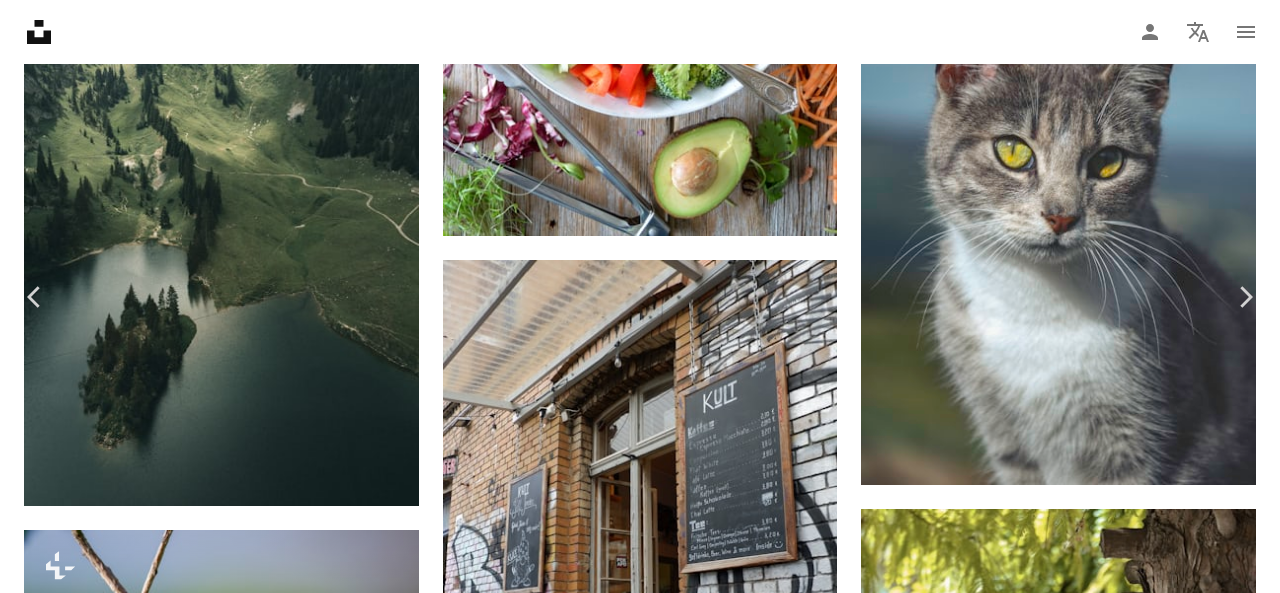 scroll, scrollTop: 16800, scrollLeft: 0, axis: vertical 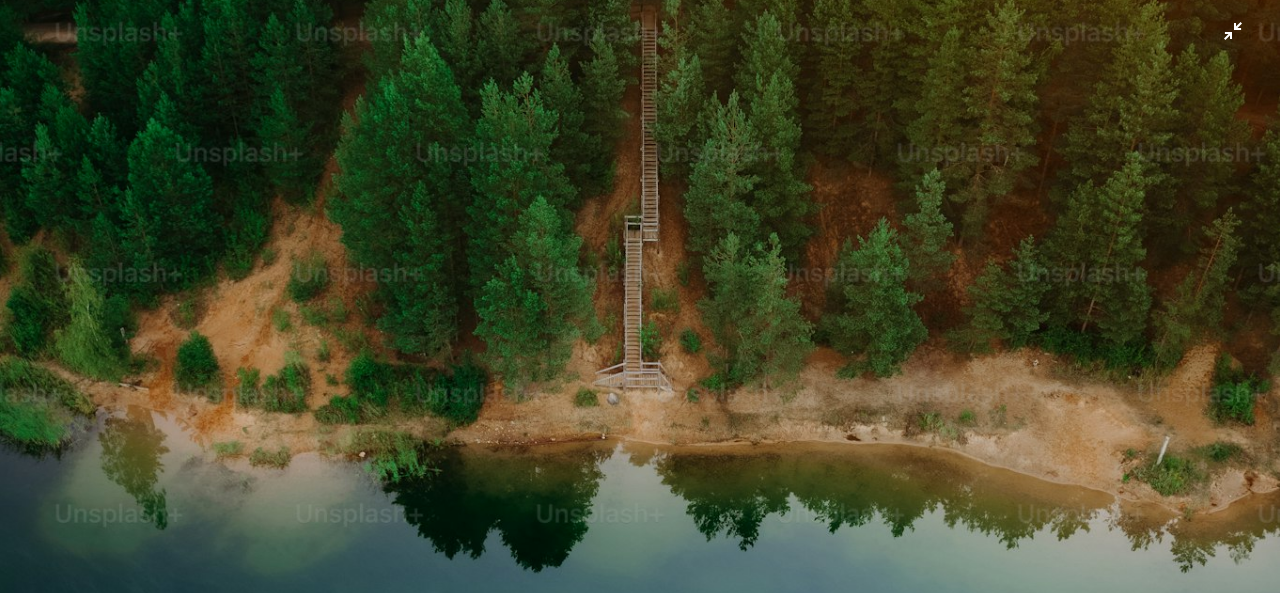 click at bounding box center (640, 315) 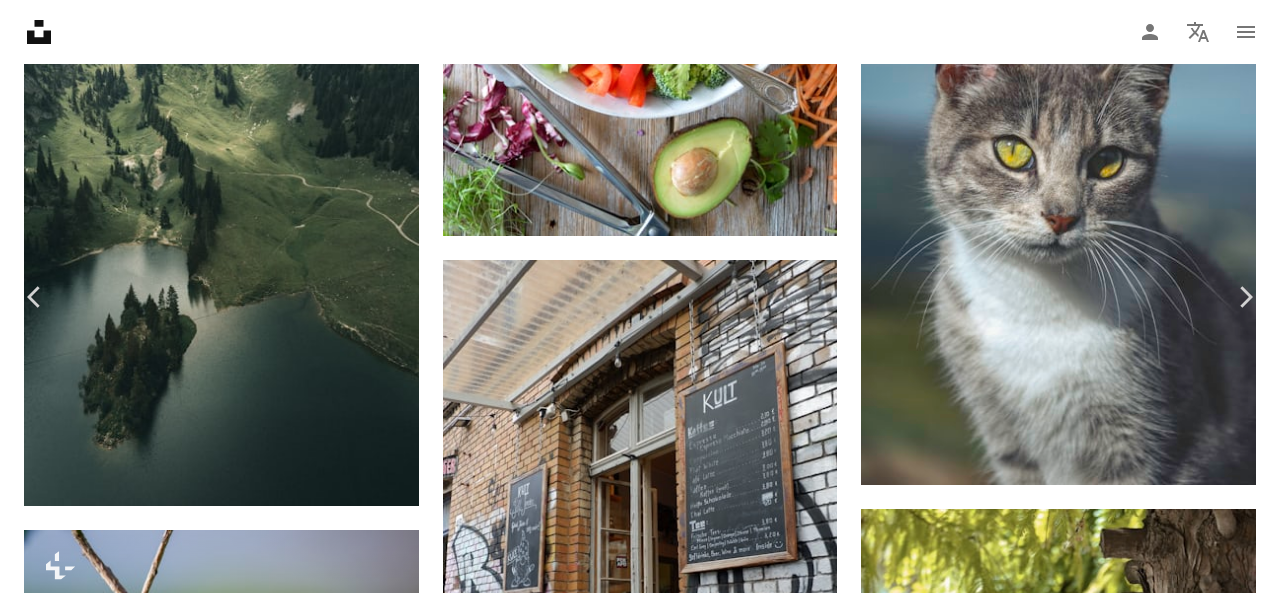 scroll, scrollTop: 988, scrollLeft: 0, axis: vertical 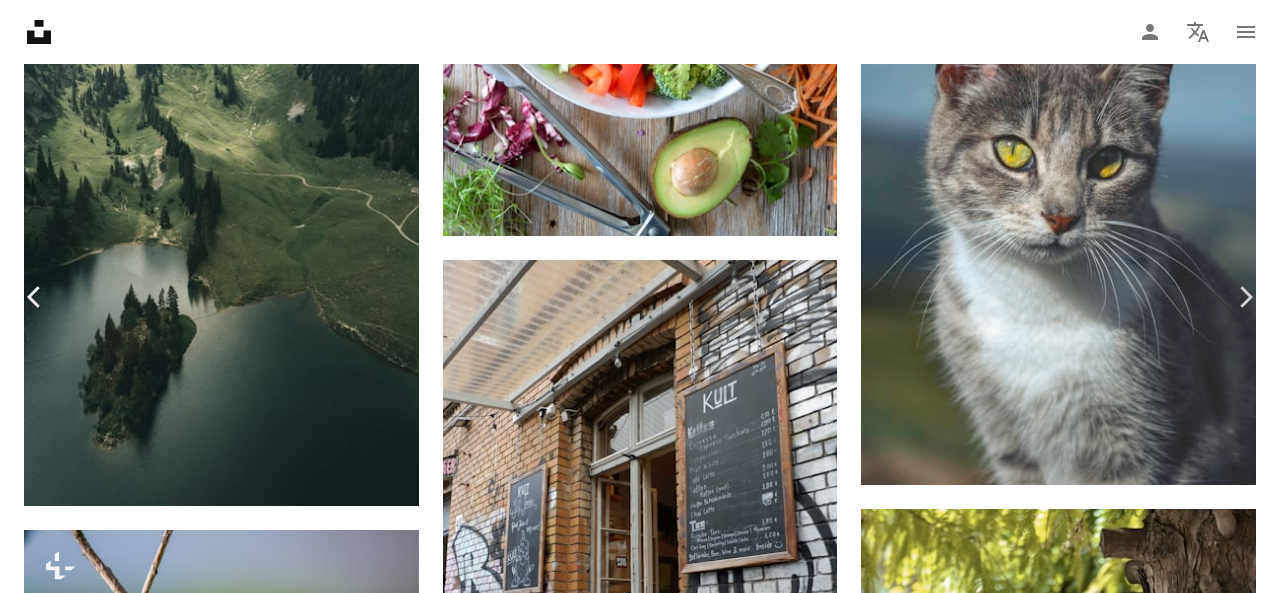 click on "Chevron left" at bounding box center [35, 297] 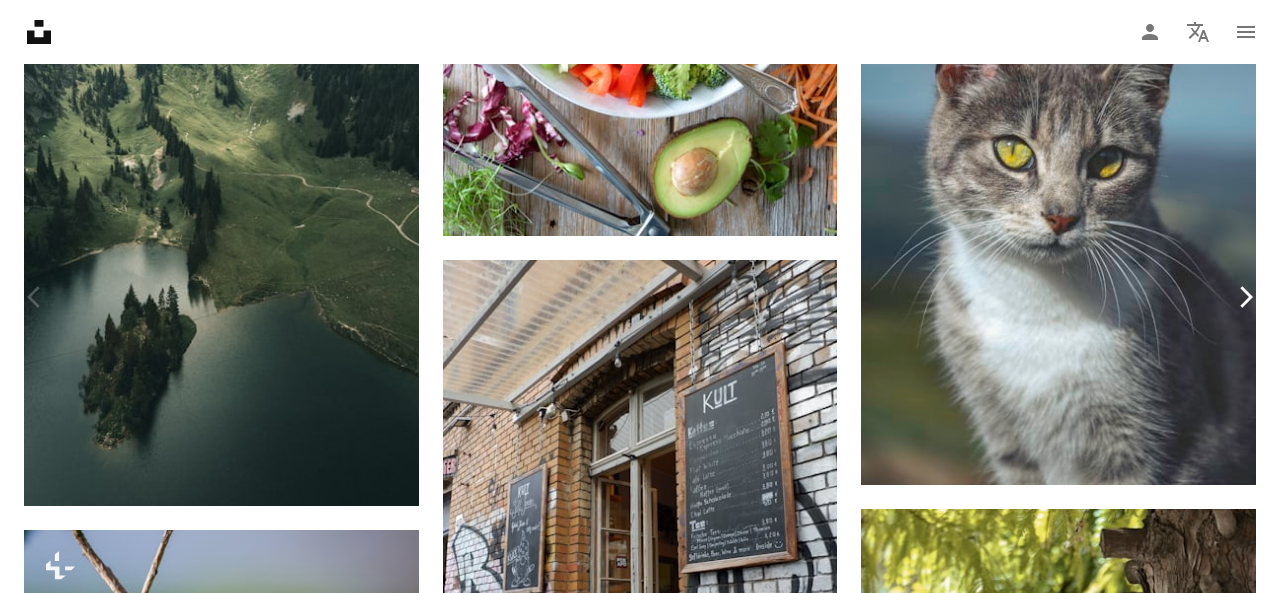 click 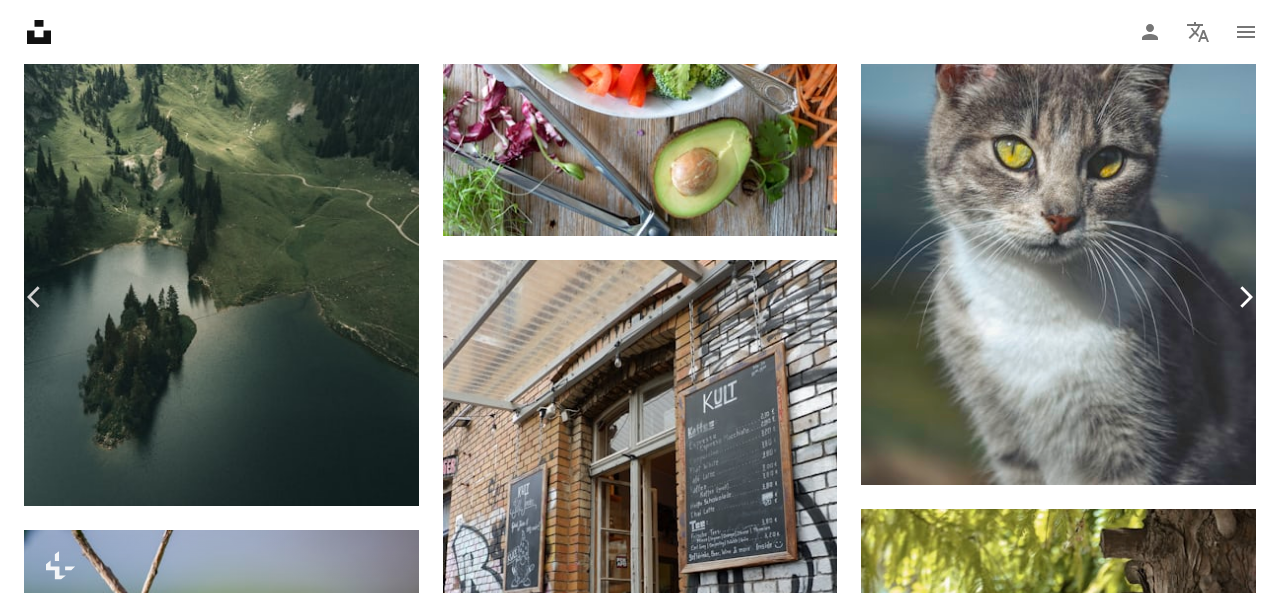 click 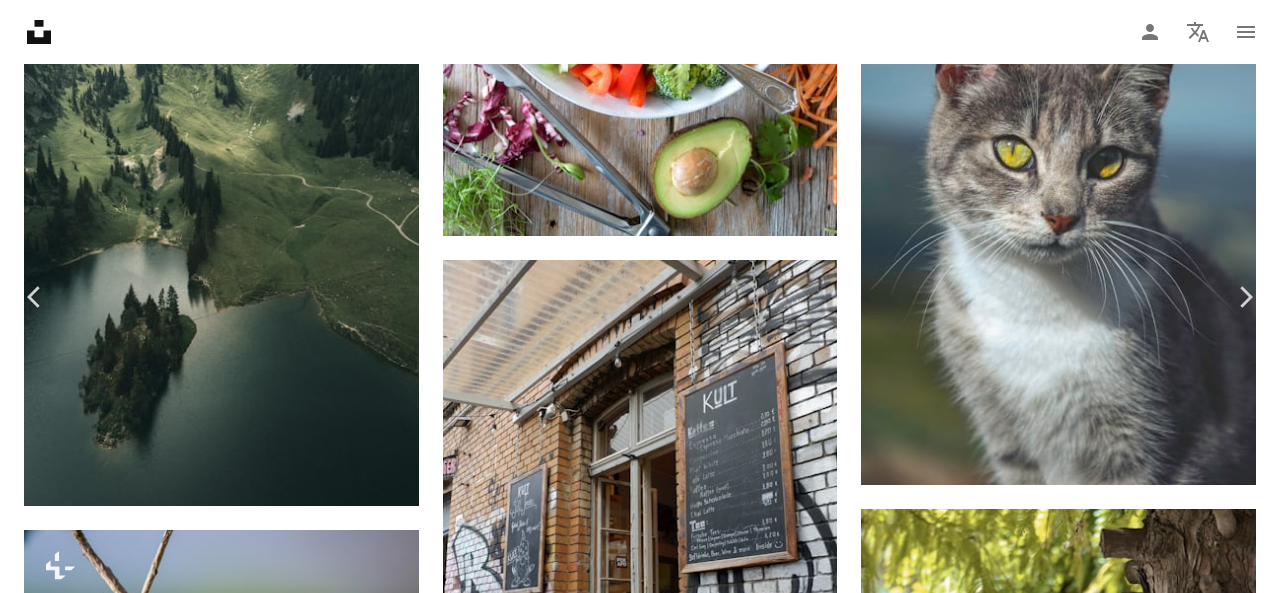scroll, scrollTop: 900, scrollLeft: 0, axis: vertical 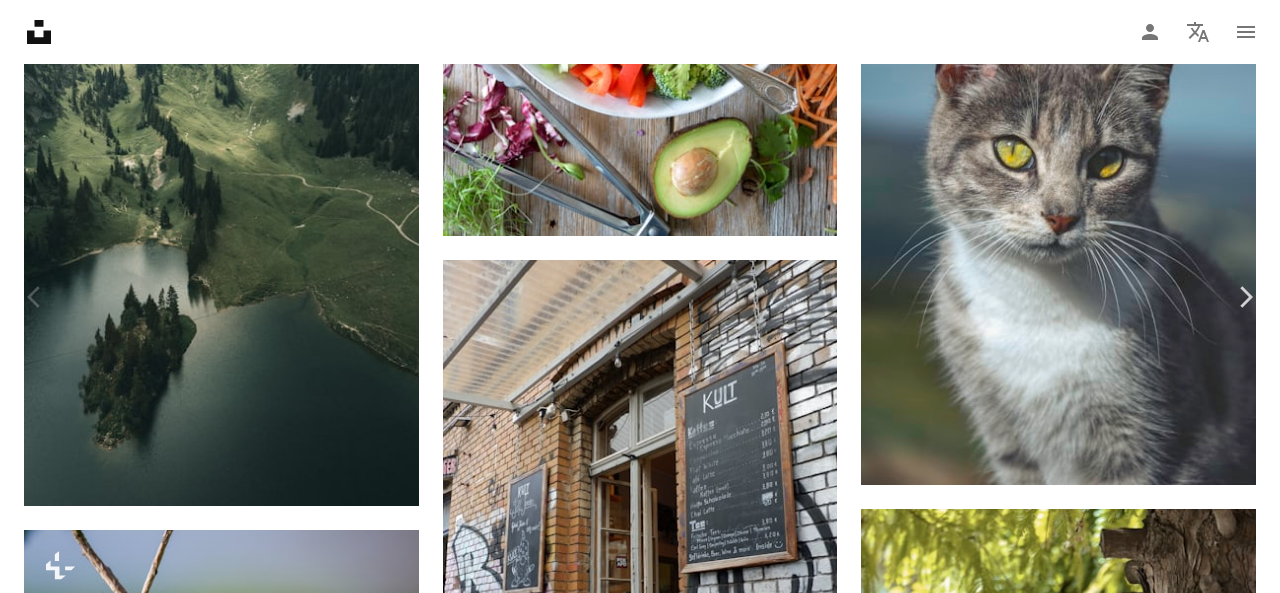 click 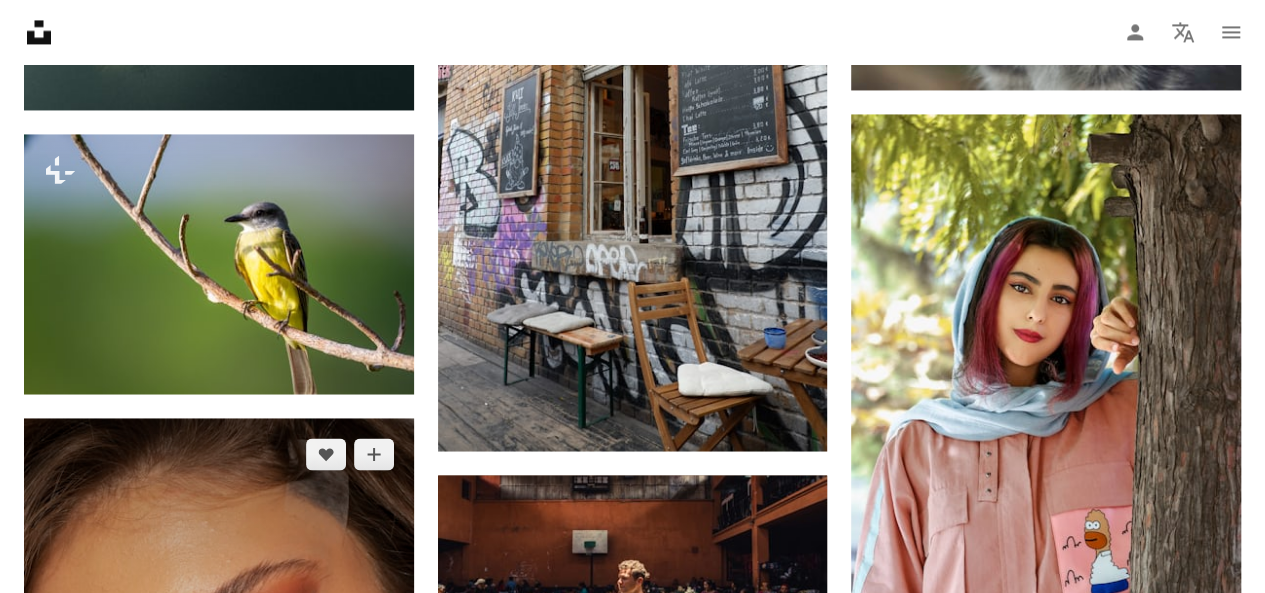 scroll, scrollTop: 1400, scrollLeft: 0, axis: vertical 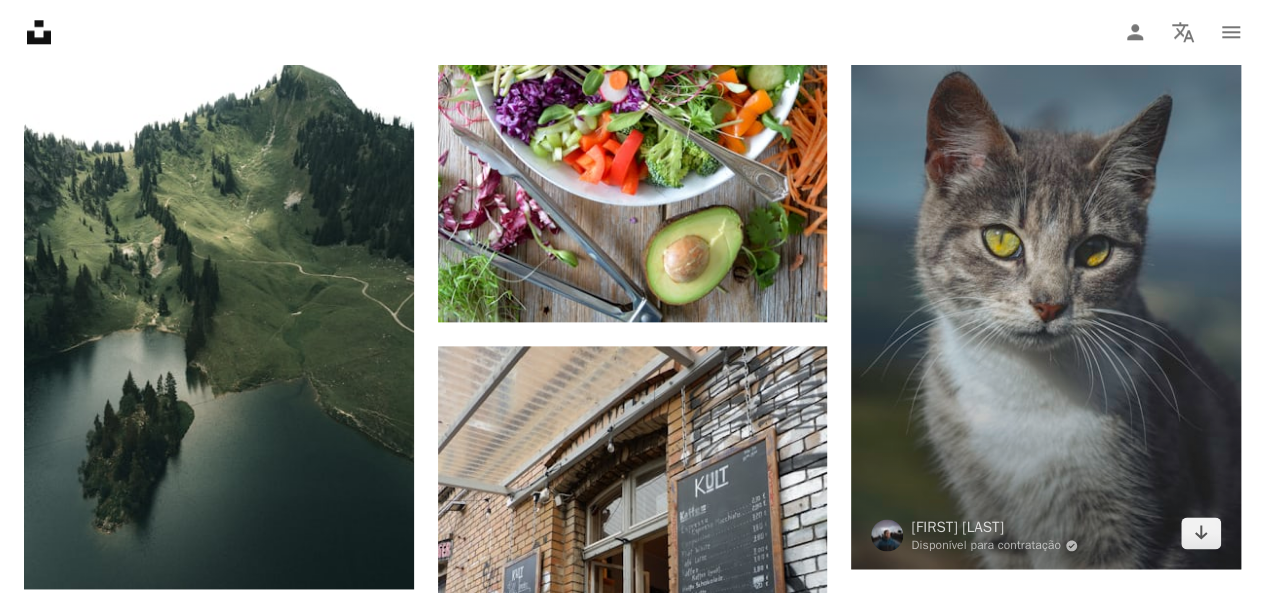 click at bounding box center (1046, 277) 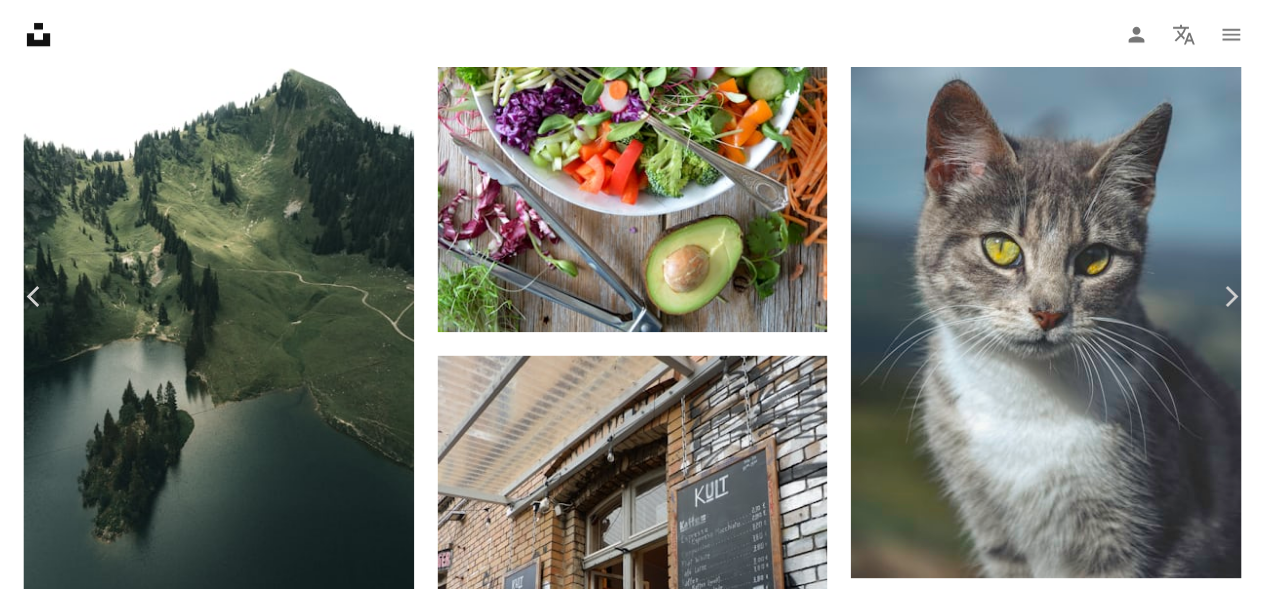 scroll, scrollTop: 1900, scrollLeft: 0, axis: vertical 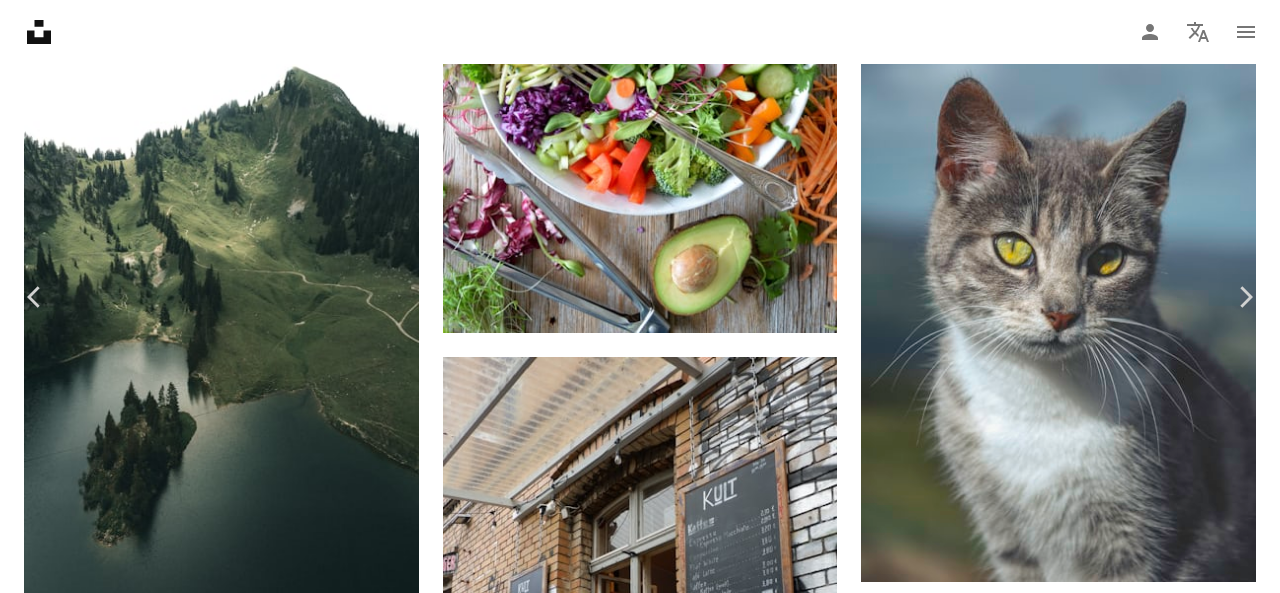 click on "An X shape" at bounding box center [20, 20] 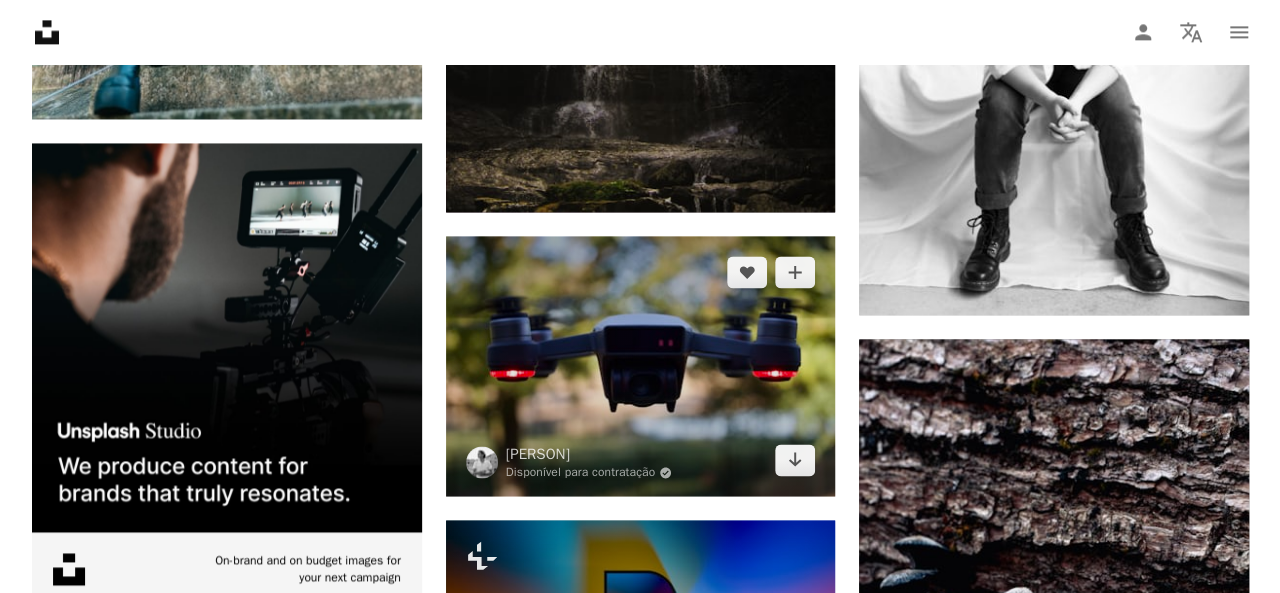 scroll, scrollTop: 5203, scrollLeft: 0, axis: vertical 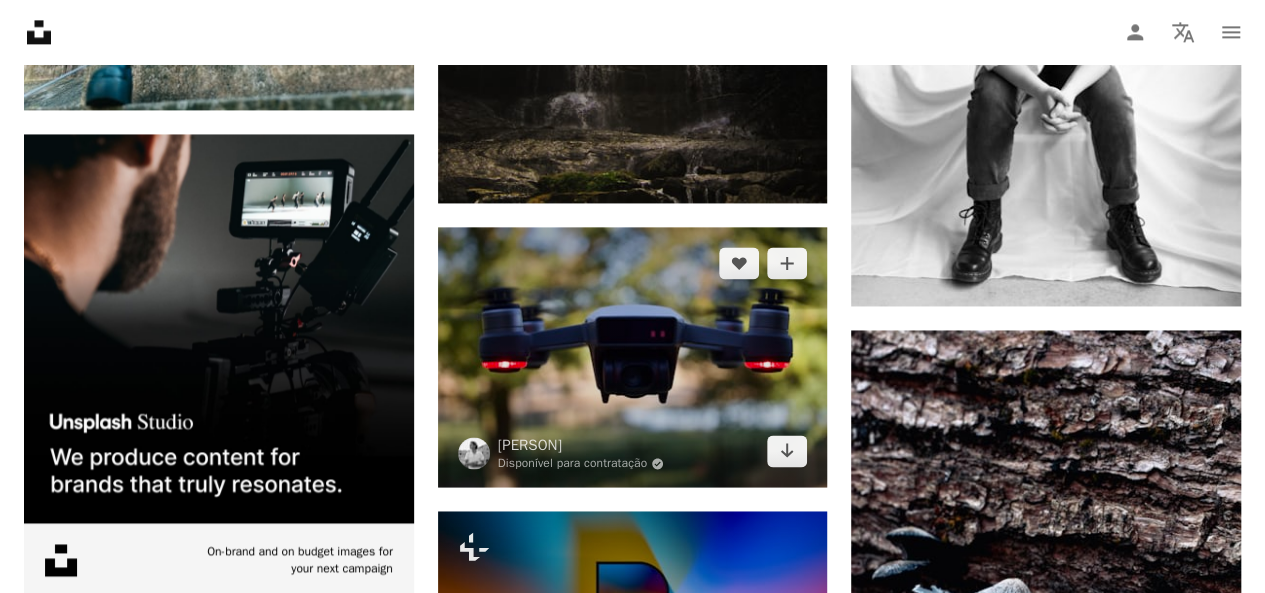 click at bounding box center [633, 357] 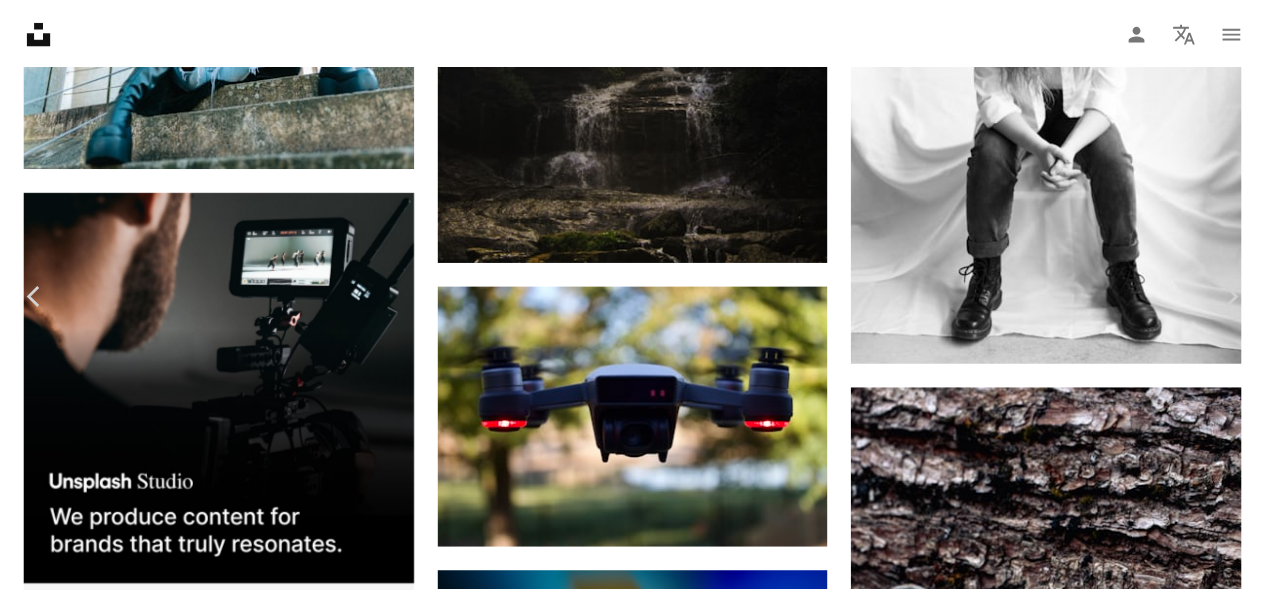 scroll, scrollTop: 4797, scrollLeft: 0, axis: vertical 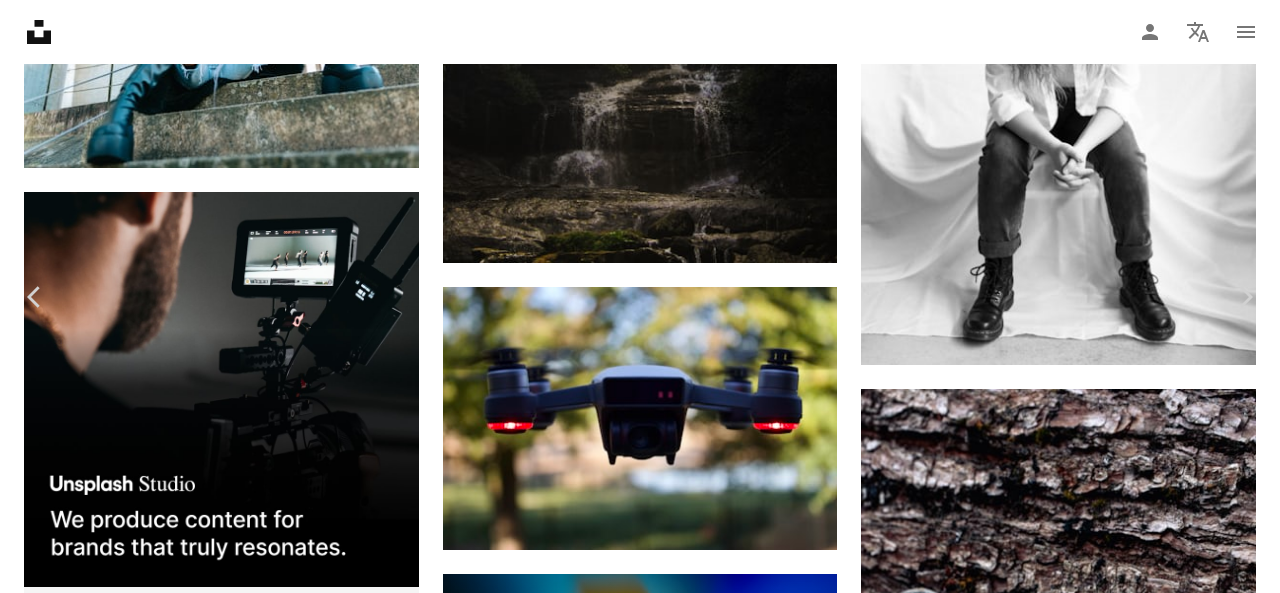 click on "An X shape" at bounding box center [20, 20] 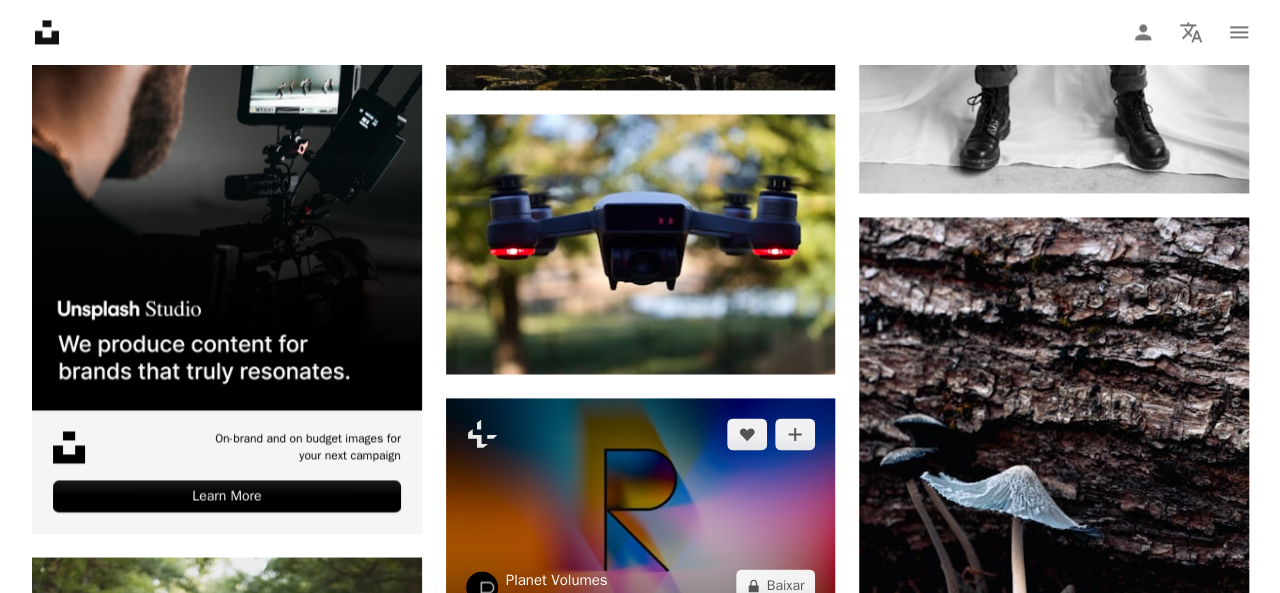 scroll, scrollTop: 5603, scrollLeft: 0, axis: vertical 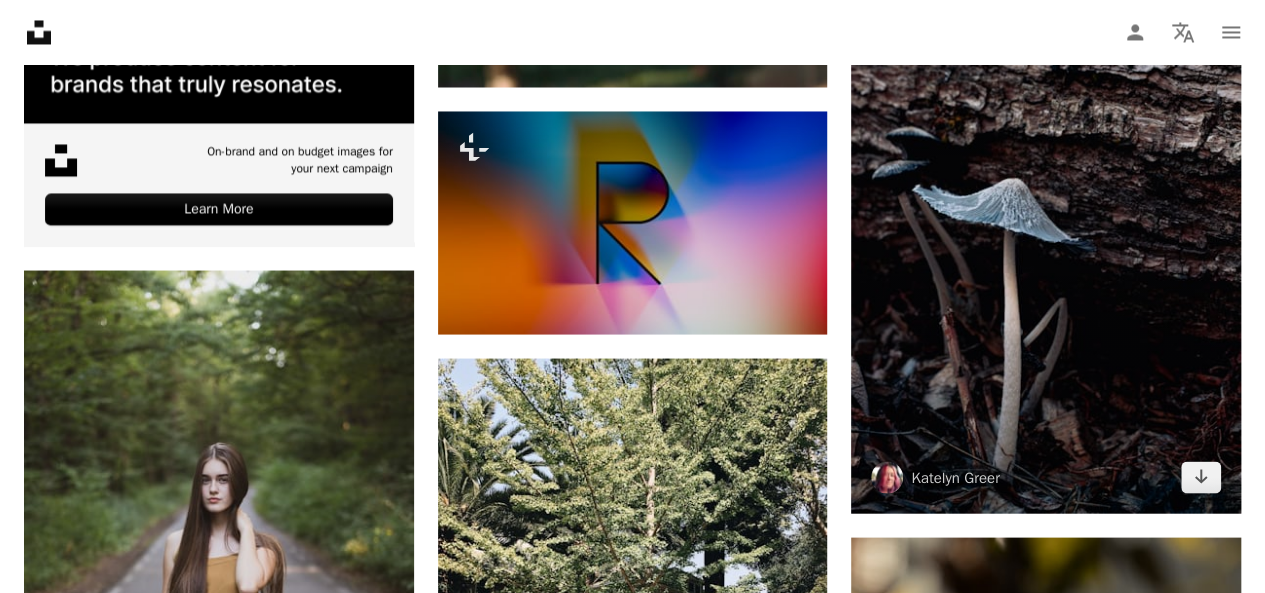 click at bounding box center (1046, 222) 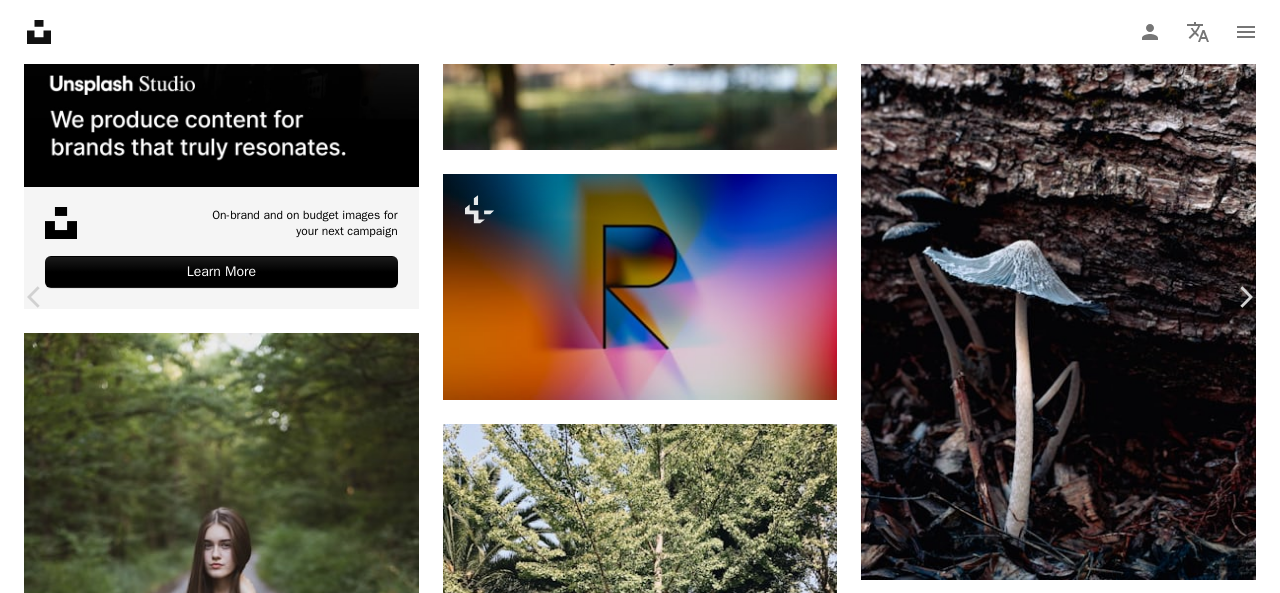 scroll, scrollTop: 9407, scrollLeft: 0, axis: vertical 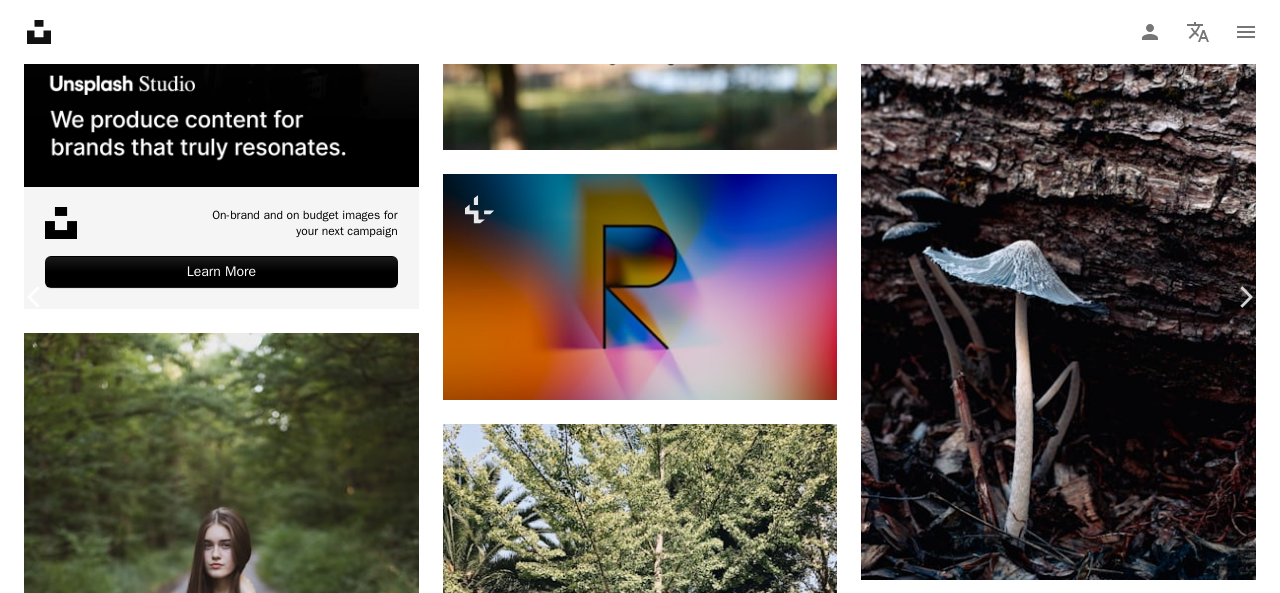 click on "Chevron left" at bounding box center [35, 297] 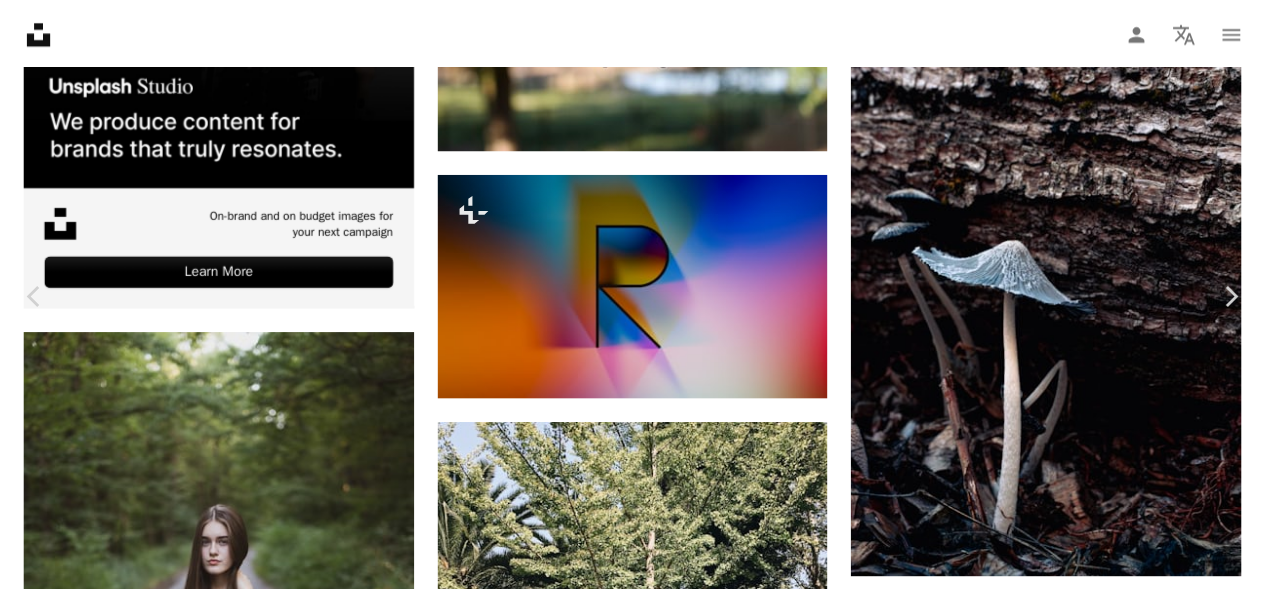 scroll, scrollTop: 0, scrollLeft: 0, axis: both 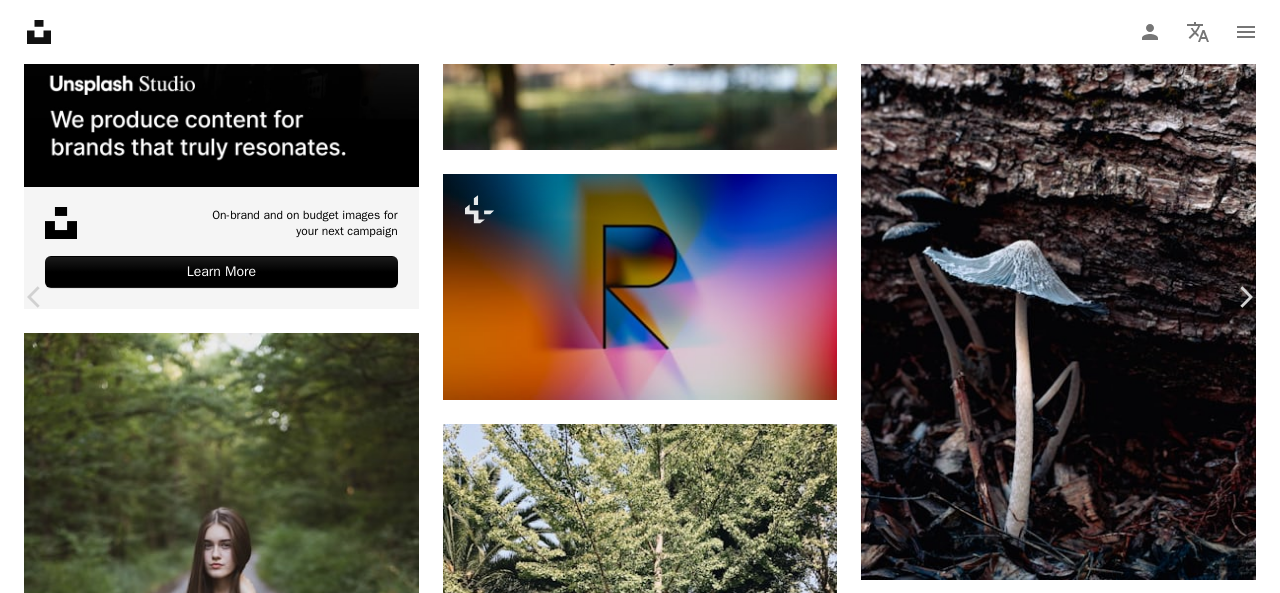click on "An X shape" at bounding box center [20, 20] 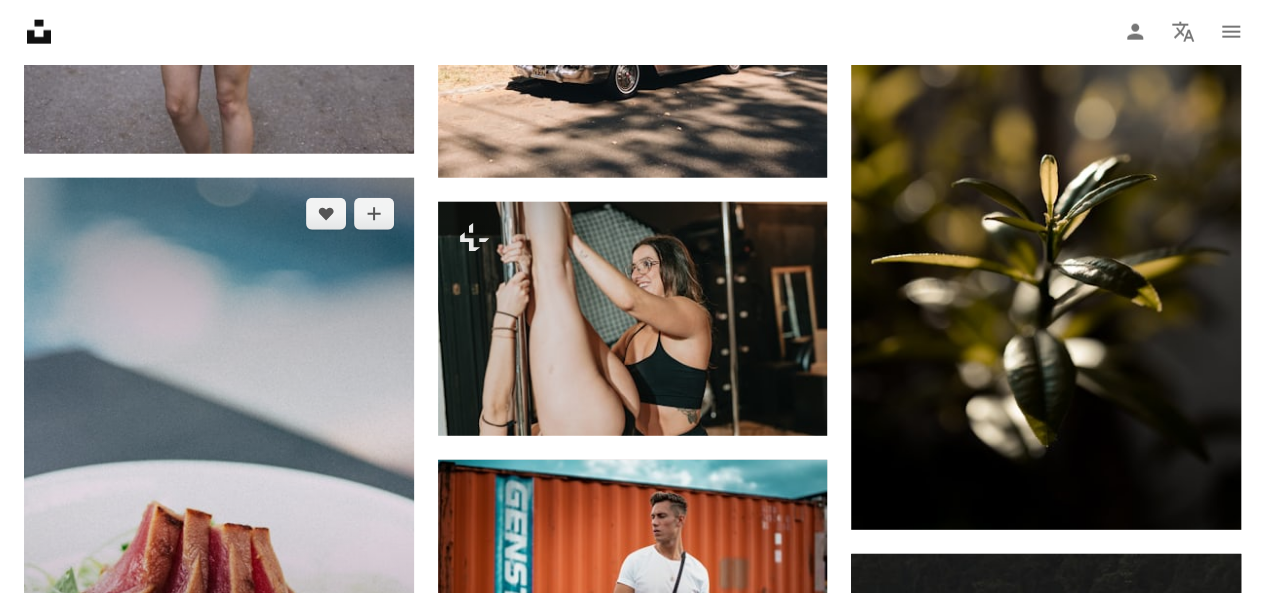 scroll, scrollTop: 6103, scrollLeft: 0, axis: vertical 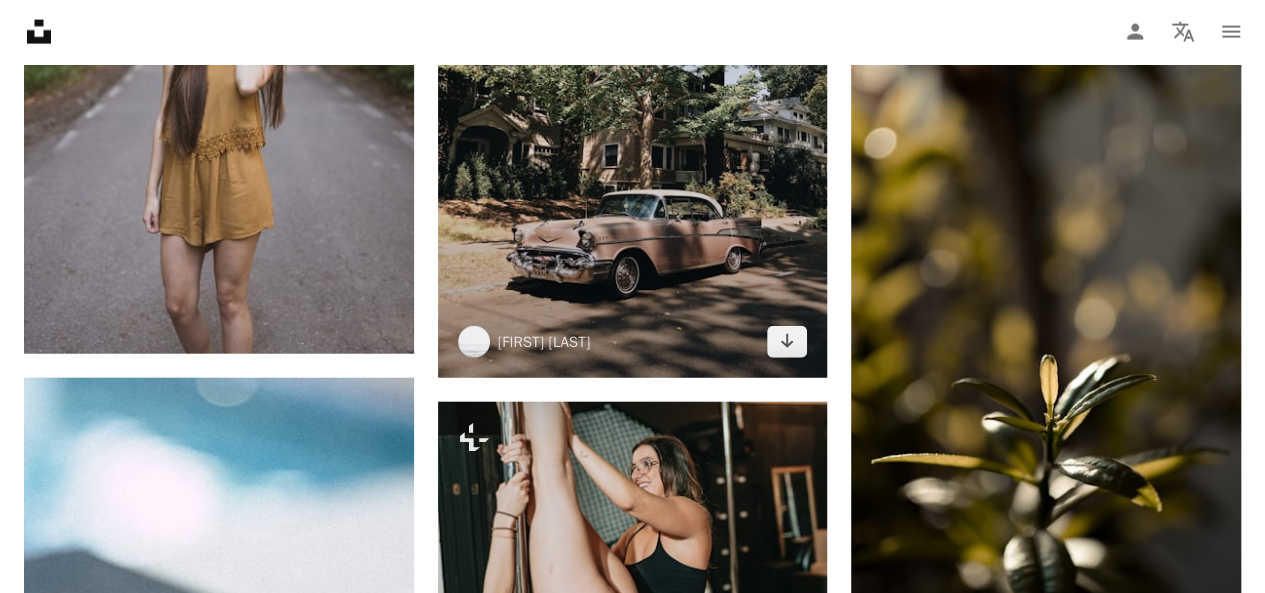 click at bounding box center [633, 117] 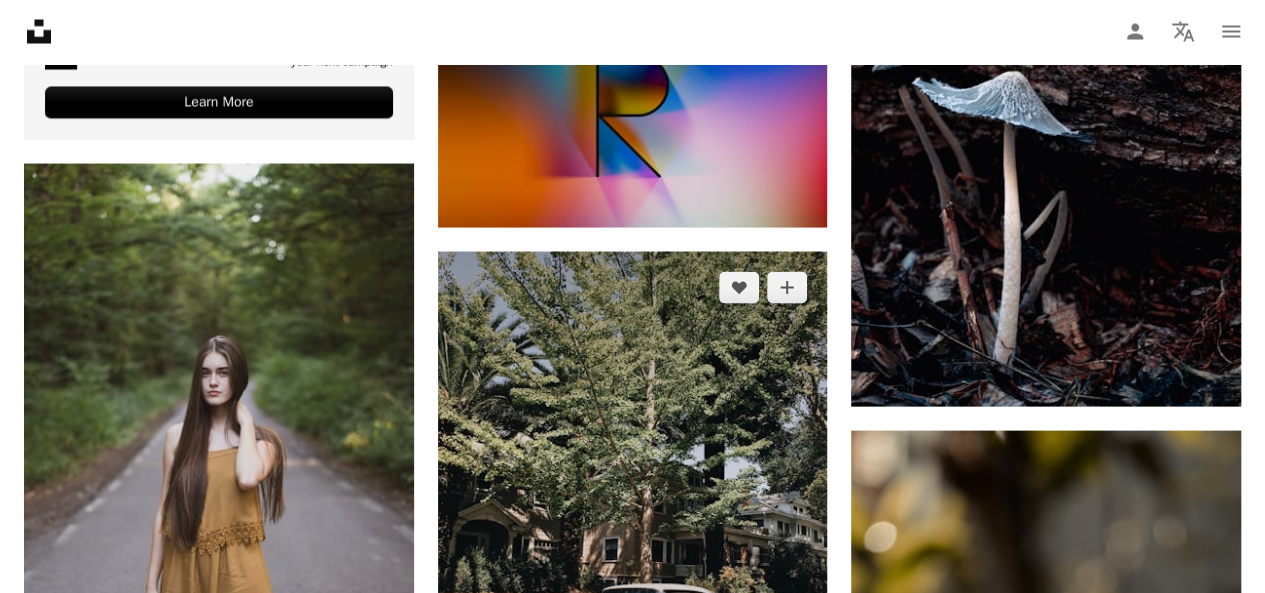 scroll, scrollTop: 5703, scrollLeft: 0, axis: vertical 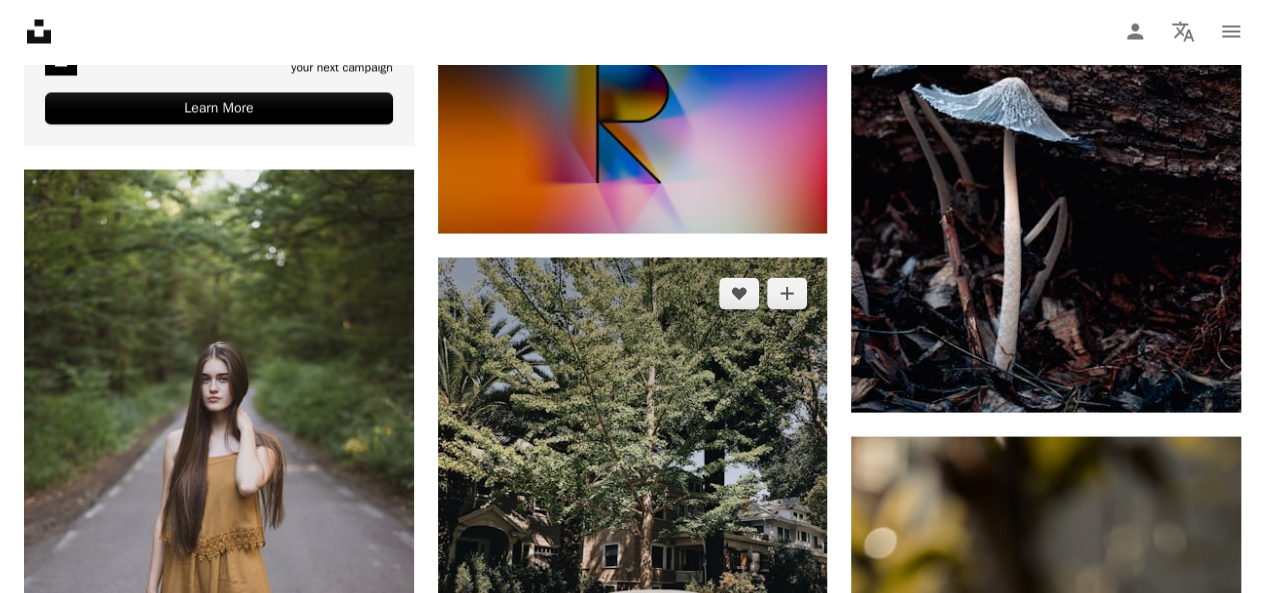 click at bounding box center (633, 517) 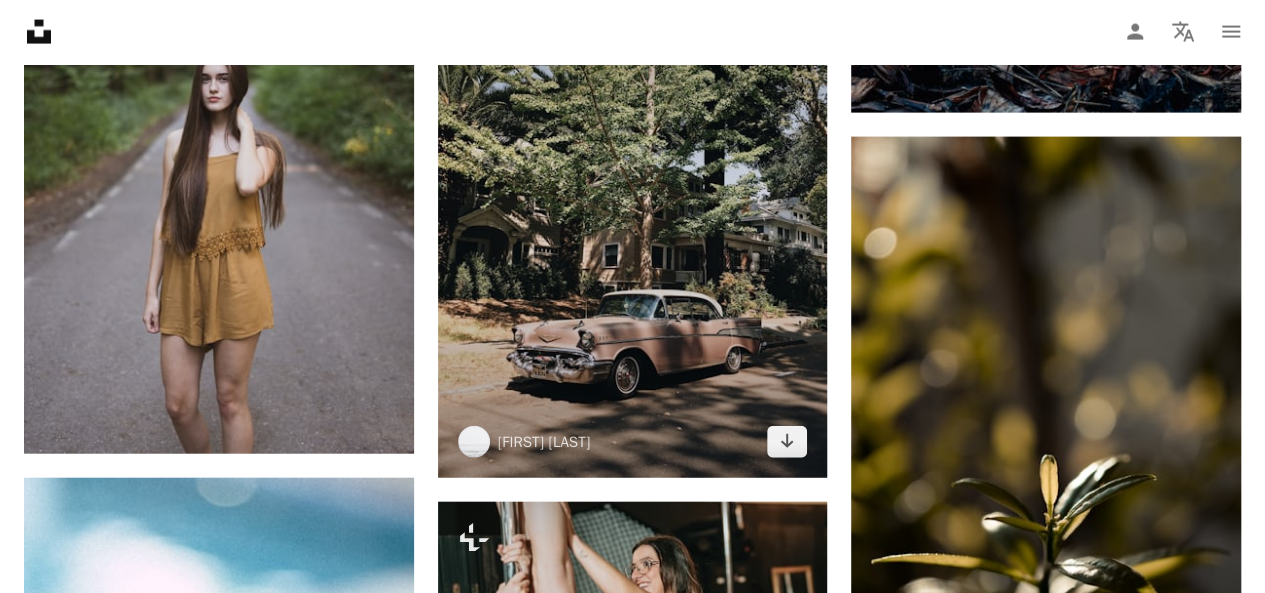 click at bounding box center (633, 217) 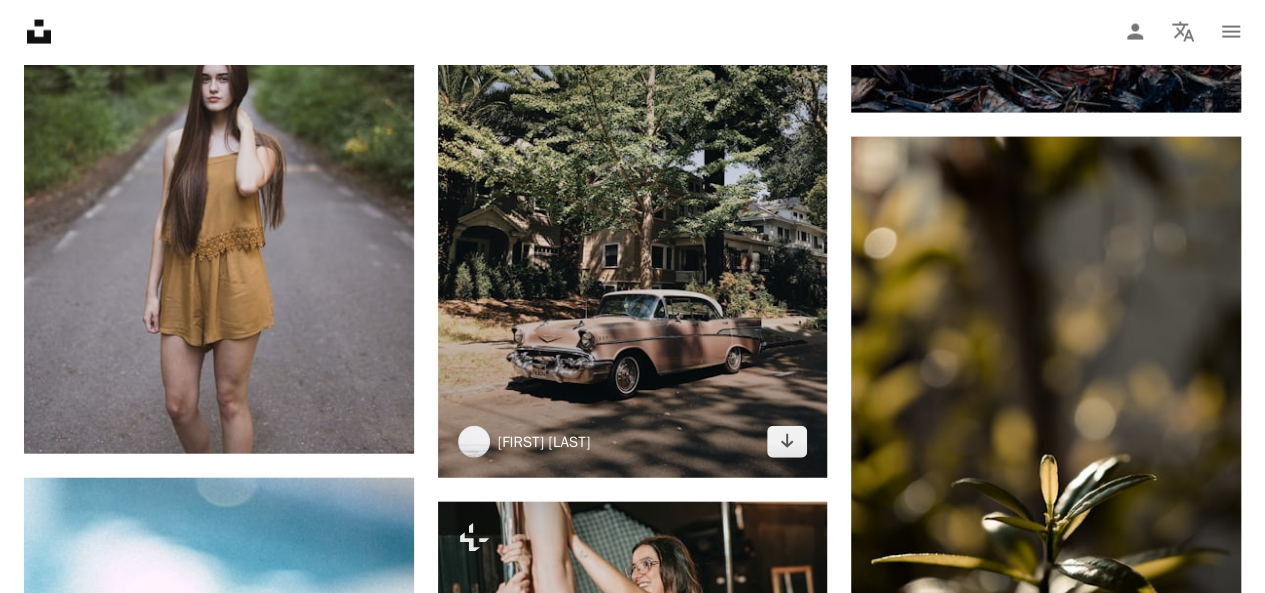 click on "[FIRST] [LAST]" at bounding box center [544, 442] 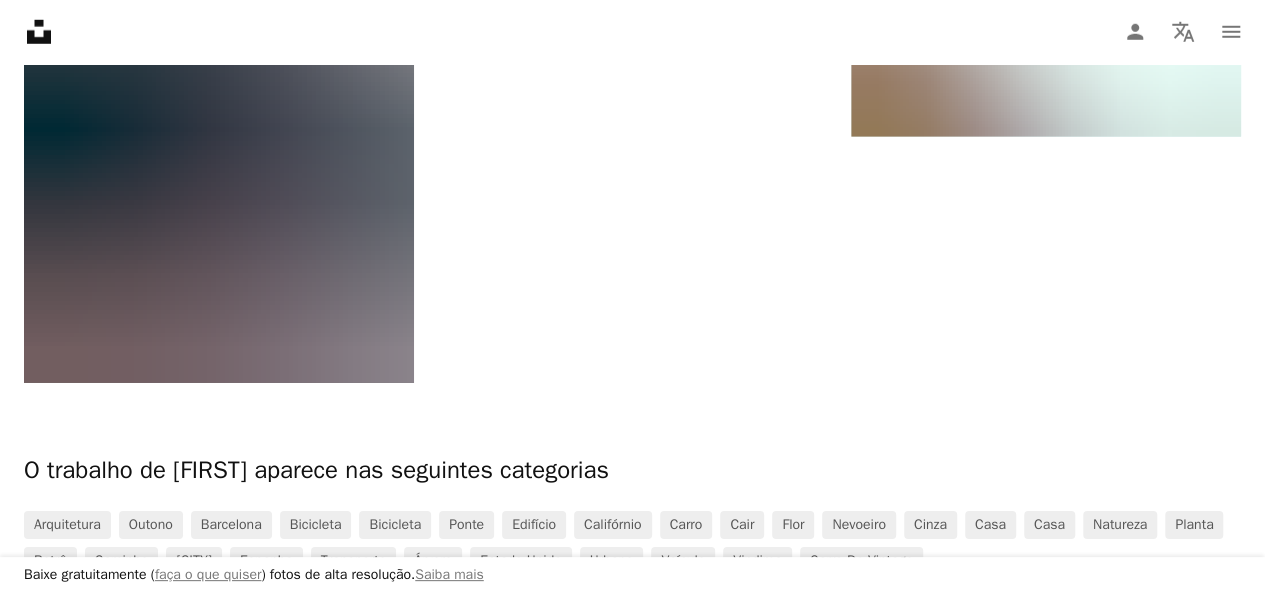 scroll, scrollTop: 2800, scrollLeft: 0, axis: vertical 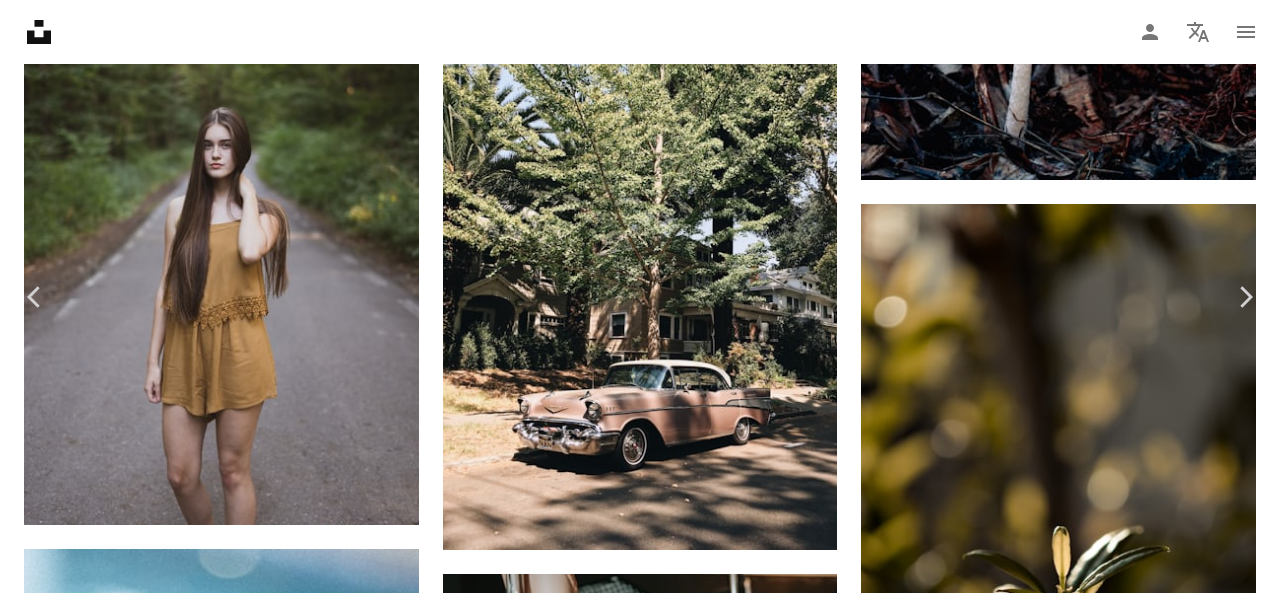 click on "An X shape Chevron left Chevron right [PERSON] [EMAIL] A heart A plus sign Baixar gratuitamente Chevron down Zoom in Visualizações 4.093.280 Downloads 30.389 Destaque em Fotos A forward-right arrow Compartilhar Info icon Informações More Actions A map marker [STREET], [CITY], [COUNTRY] Calendar outlined Publicada em  [DATE] Safety Uso gratuito sob a  Licença da Unsplash carro vindima retrô [STATE] automóvel carro clássico Automático [CITY] flor edifício casa planta cinza carro esportivo veículo transporte florescer Estados Unidos habitação casinha Planos de fundo Pesquise imagens premium relacionadas na iStock  |  Economize 20% com o código UNSPLASH20 Ver mais na iStock  ↗ Imagens relacionadas A heart A plus sign Lance Reis Disponível para contratação A checkmark inside of a circle Arrow pointing down Plus sign for Unsplash+ A heart A plus sign Cj Para  Unsplash+ A lock Baixar A heart A plus sign [PERSON] Arrow pointing down A heart A heart" at bounding box center [640, 27597] 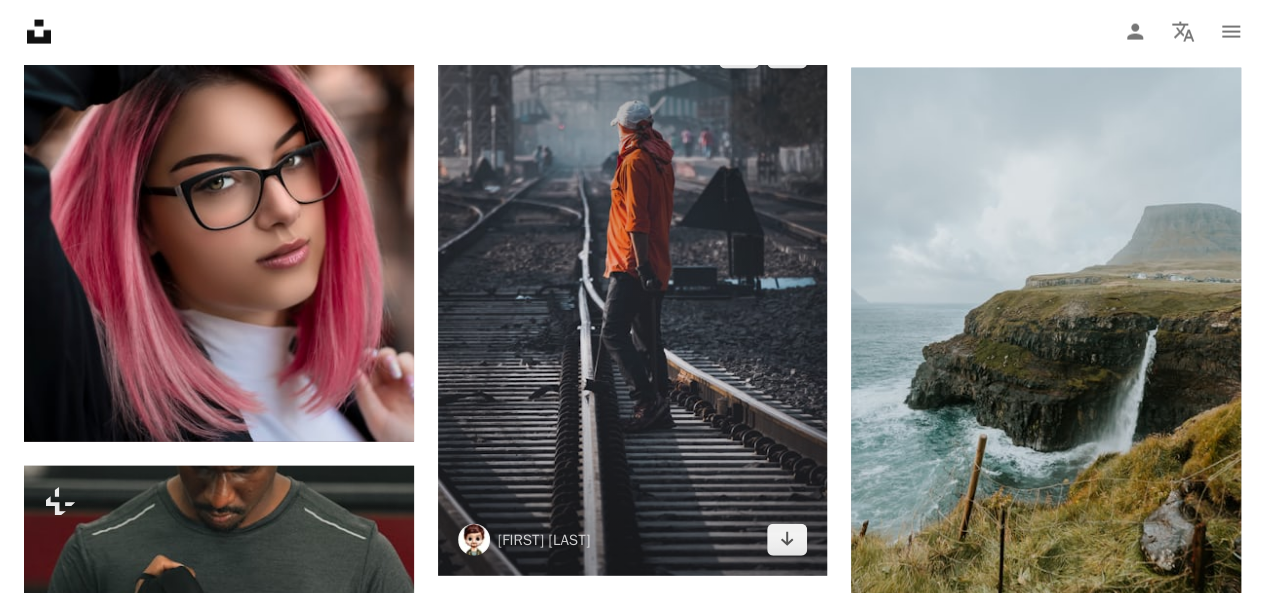 scroll, scrollTop: 9803, scrollLeft: 0, axis: vertical 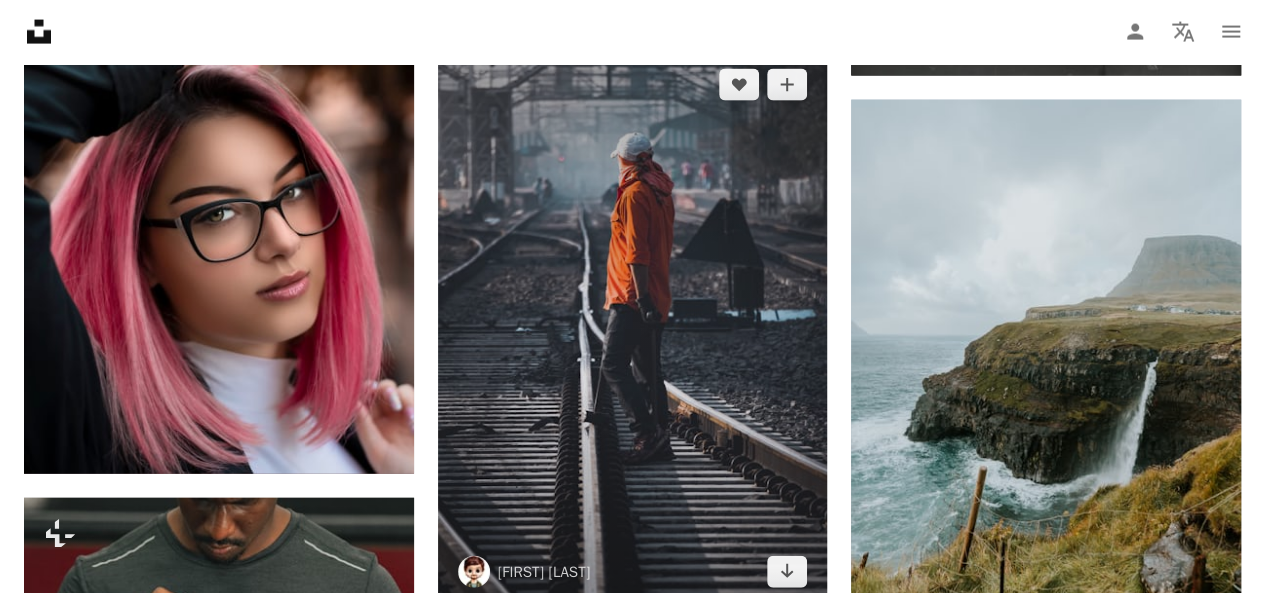 click at bounding box center (633, 328) 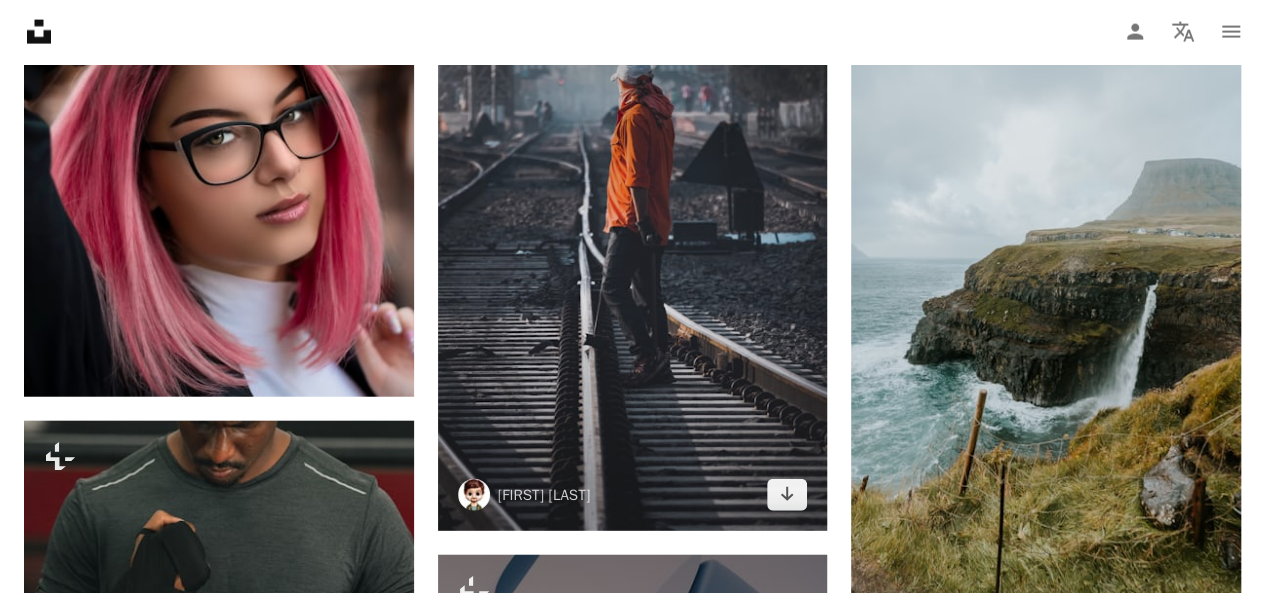 scroll, scrollTop: 10003, scrollLeft: 0, axis: vertical 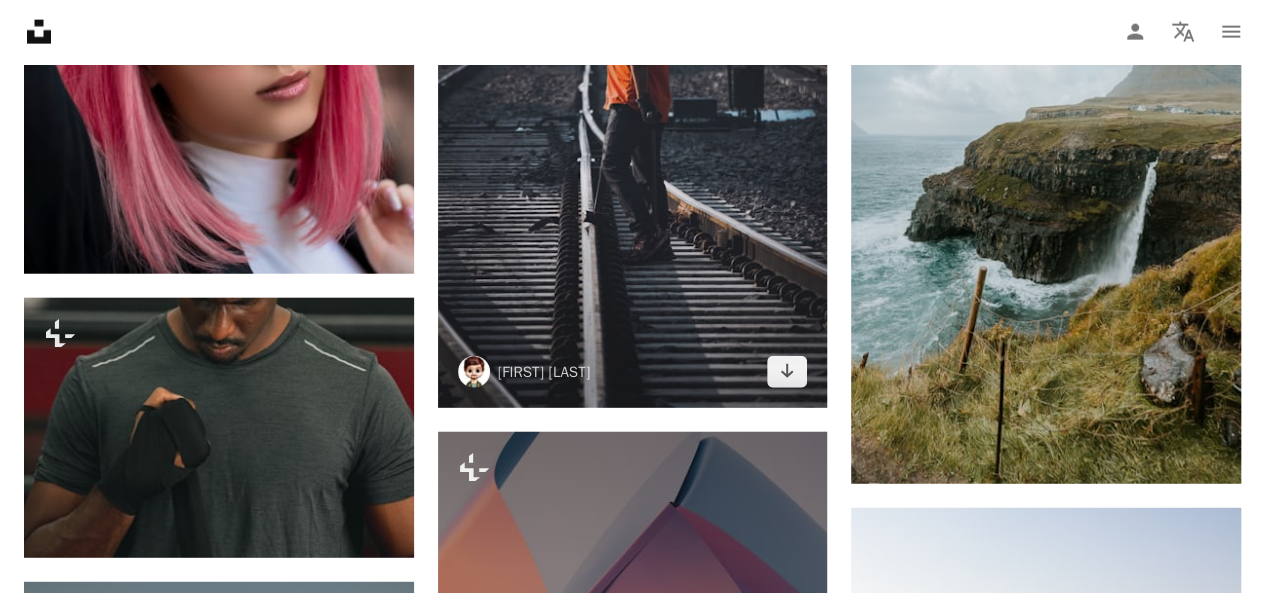 click at bounding box center [633, 128] 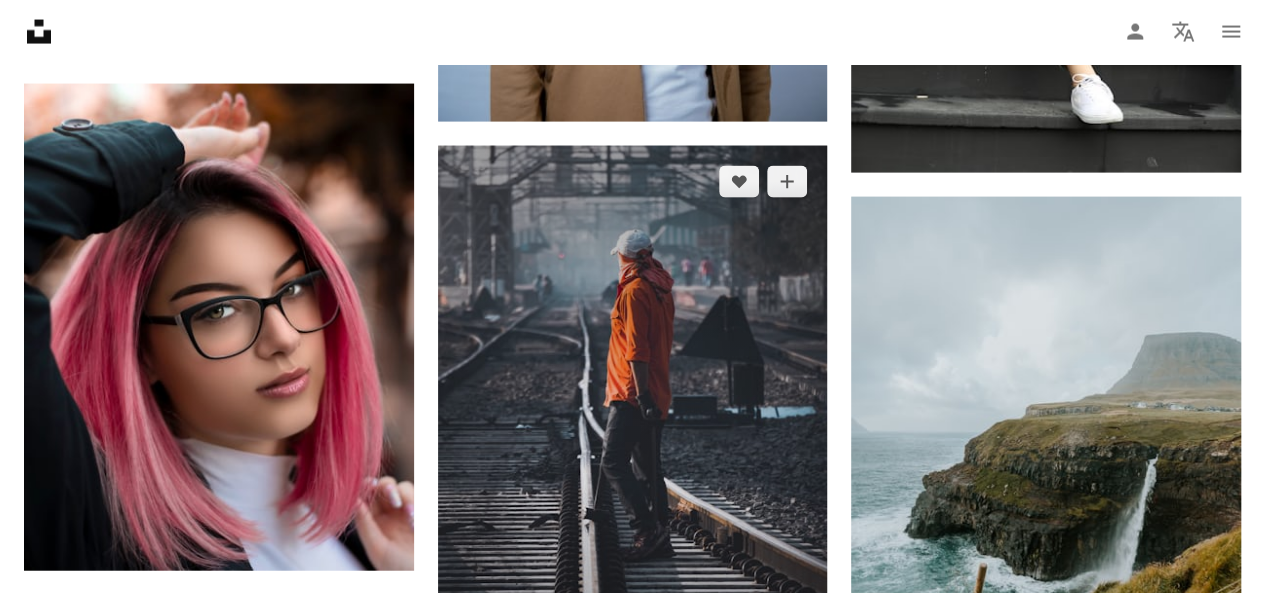 scroll, scrollTop: 9703, scrollLeft: 0, axis: vertical 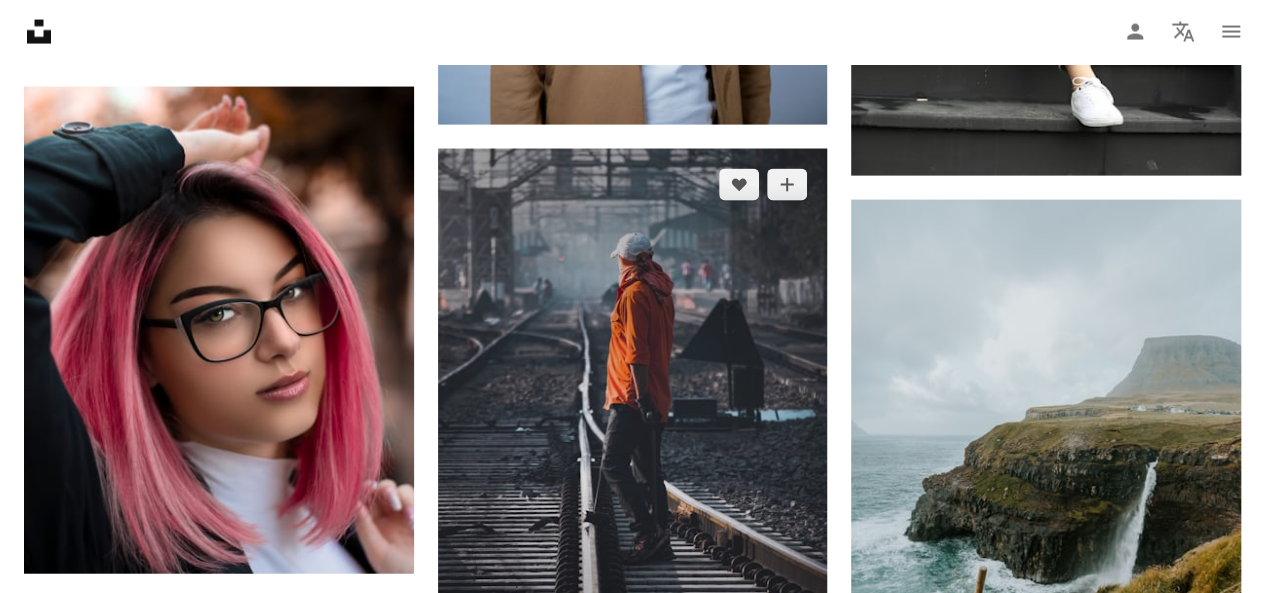 click at bounding box center [633, 428] 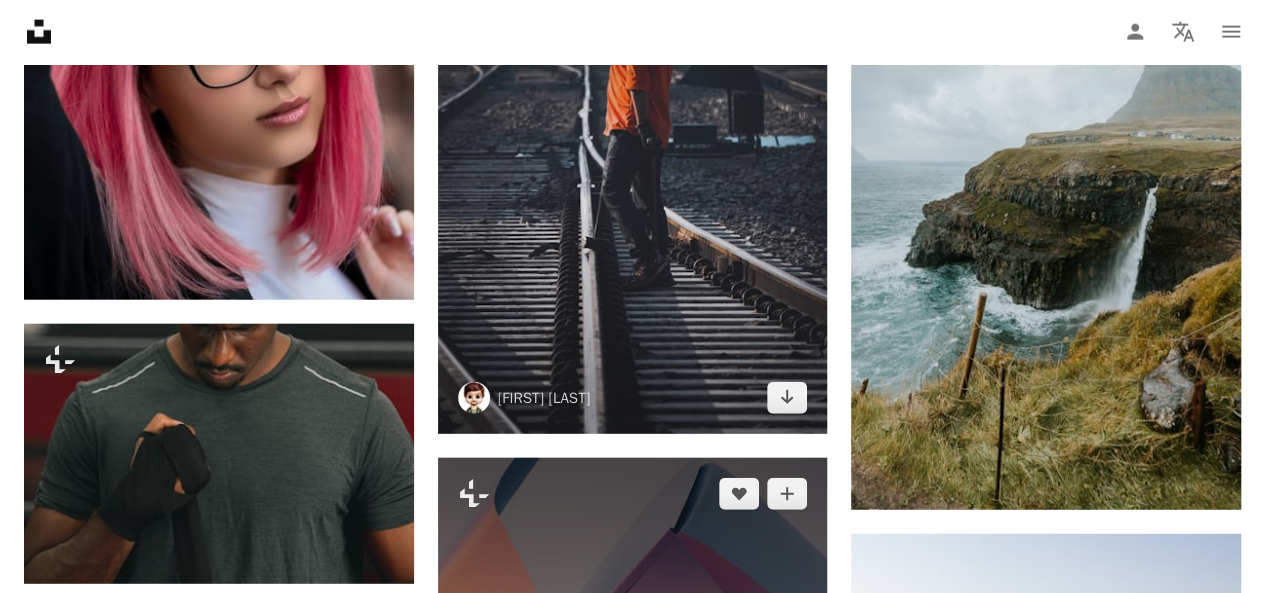 scroll, scrollTop: 10003, scrollLeft: 0, axis: vertical 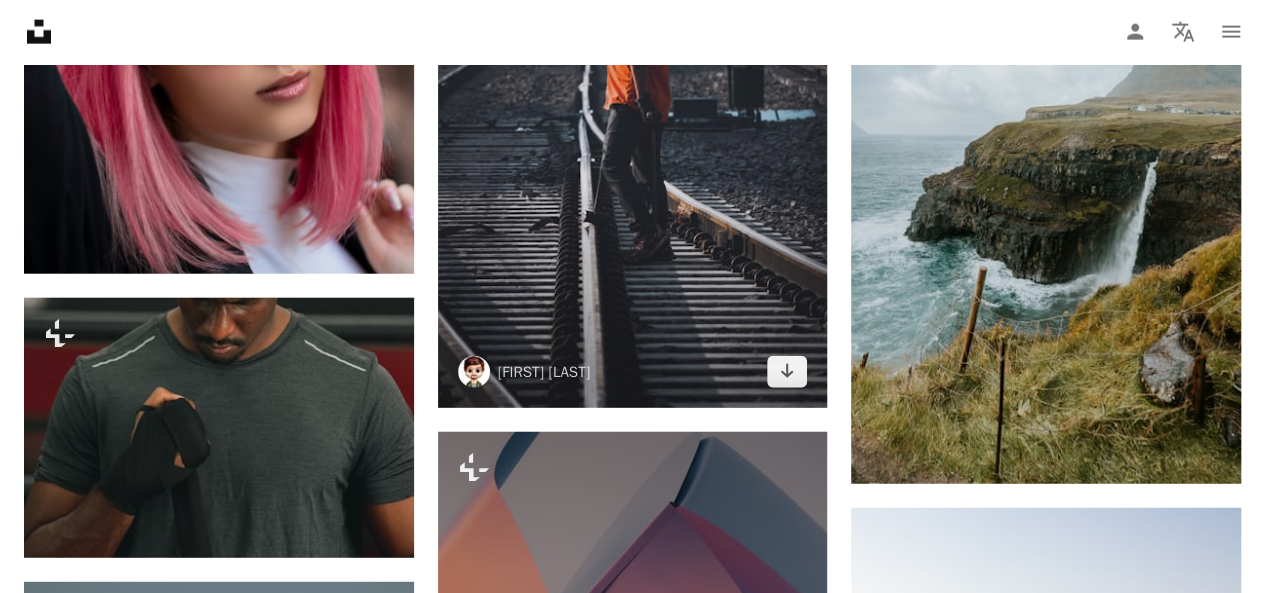 click on "[FIRST] [LAST]" at bounding box center [524, 372] 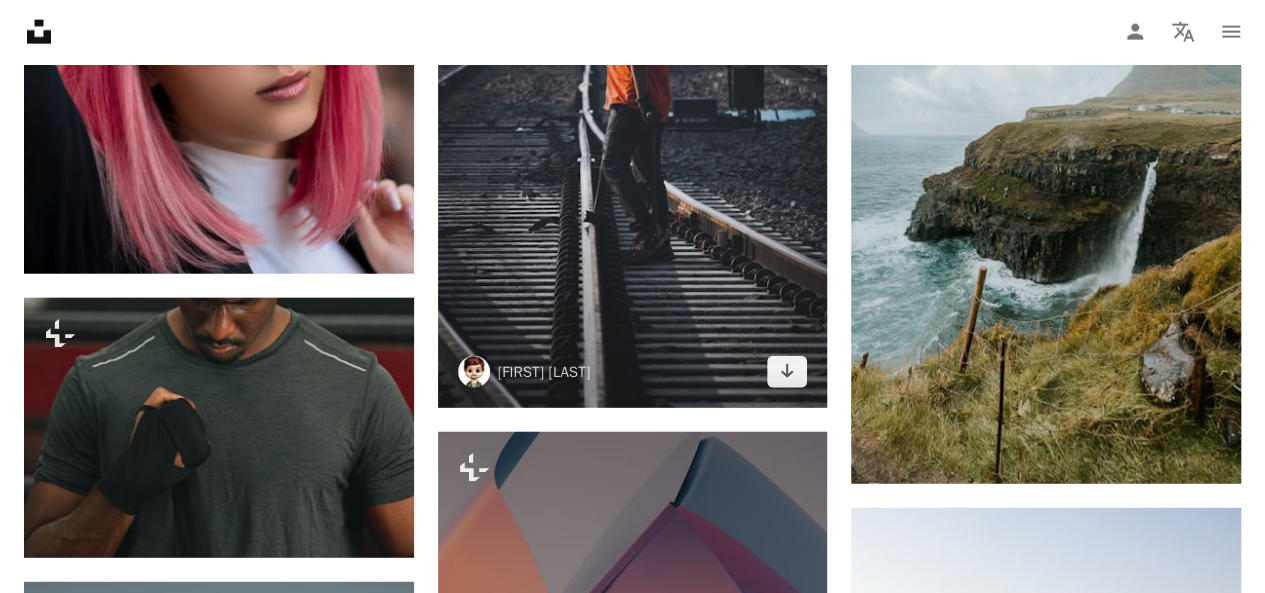 click at bounding box center (633, 128) 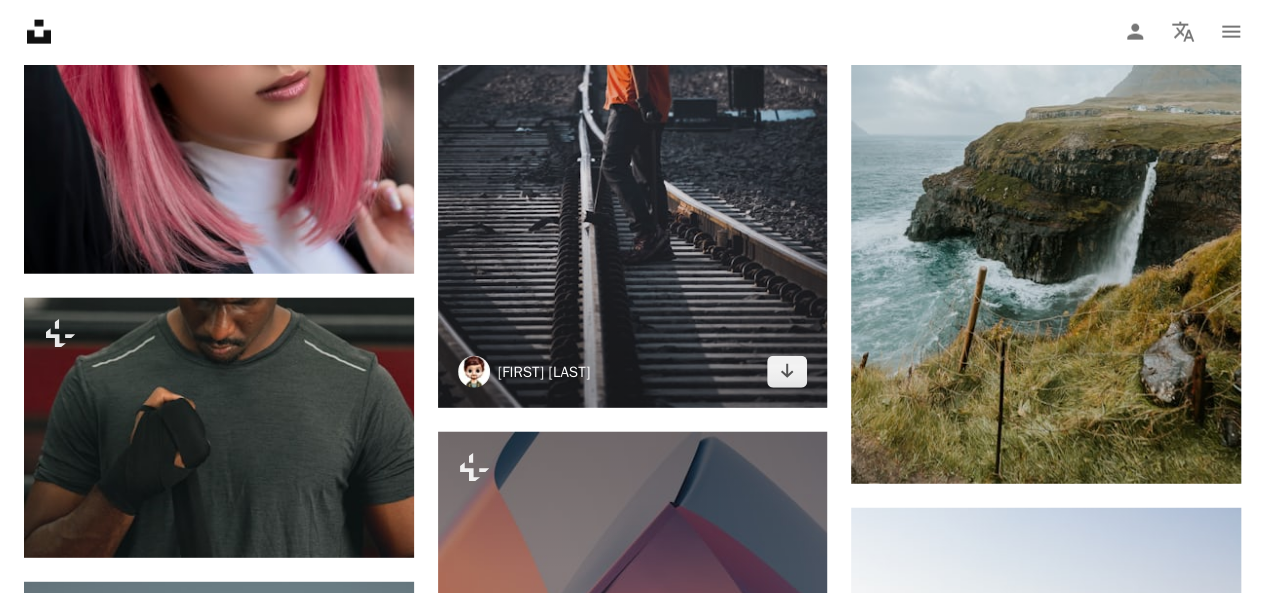 click on "[FIRST] [LAST]" at bounding box center [544, 372] 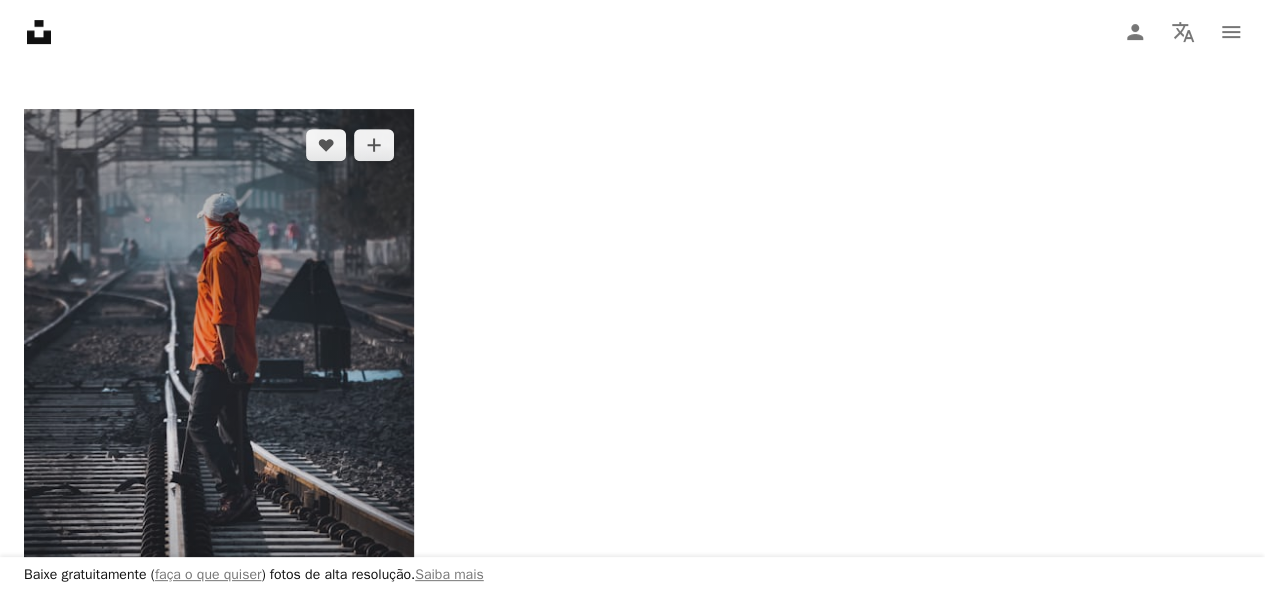 scroll, scrollTop: 700, scrollLeft: 0, axis: vertical 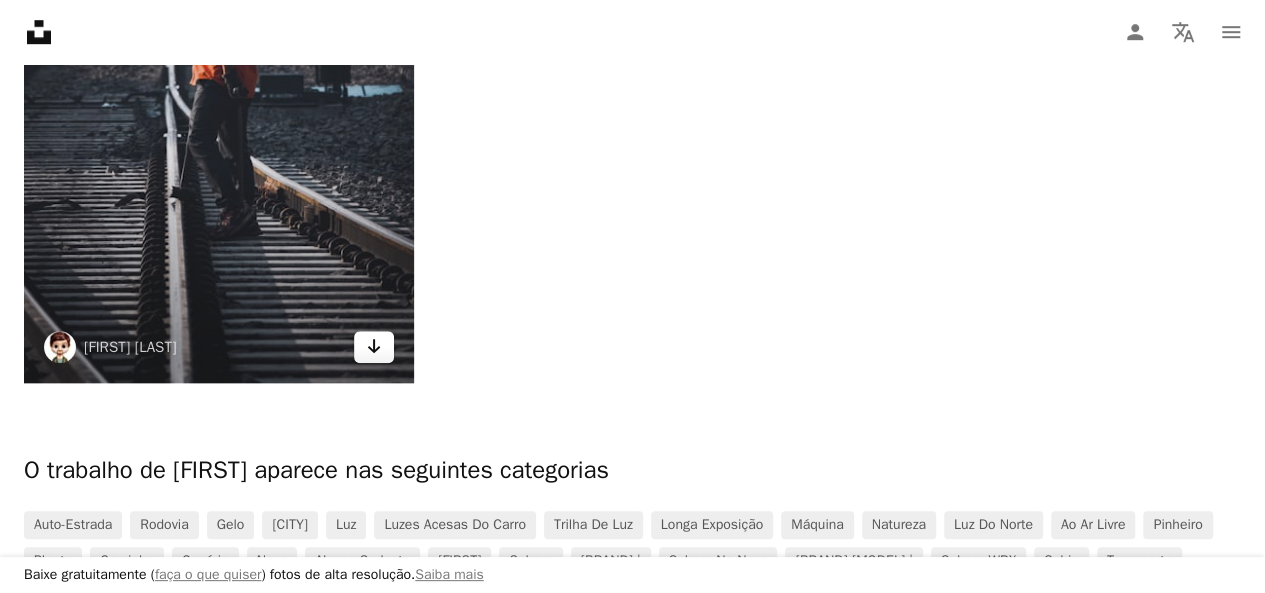 click on "Arrow pointing down" at bounding box center (374, 347) 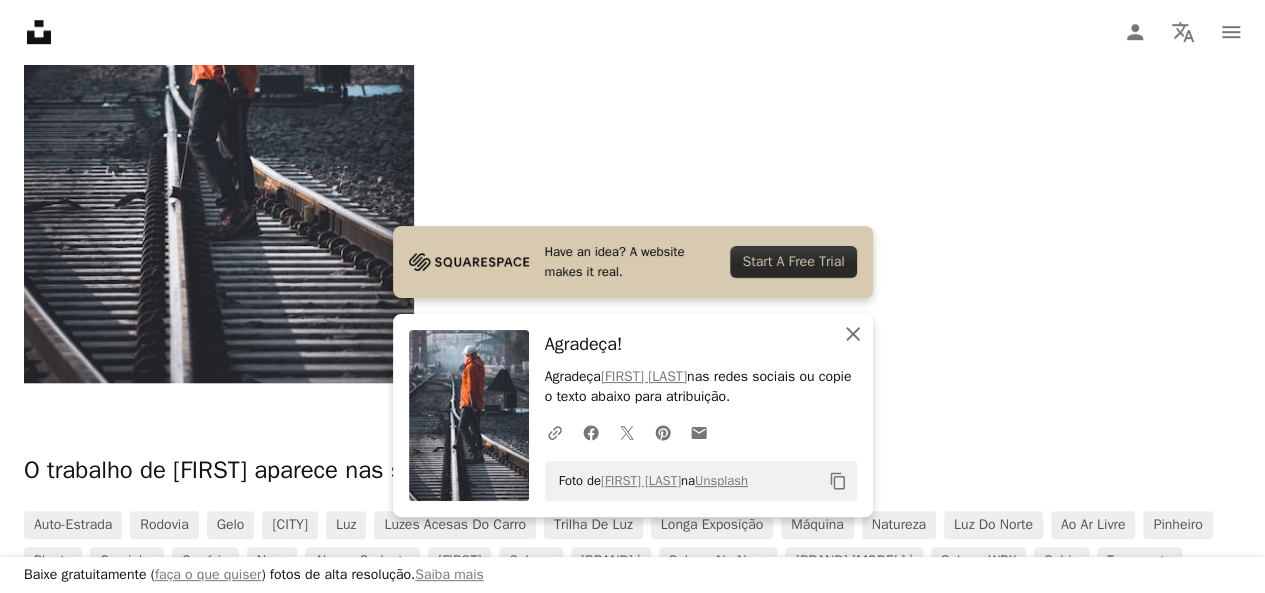 click on "An X shape" 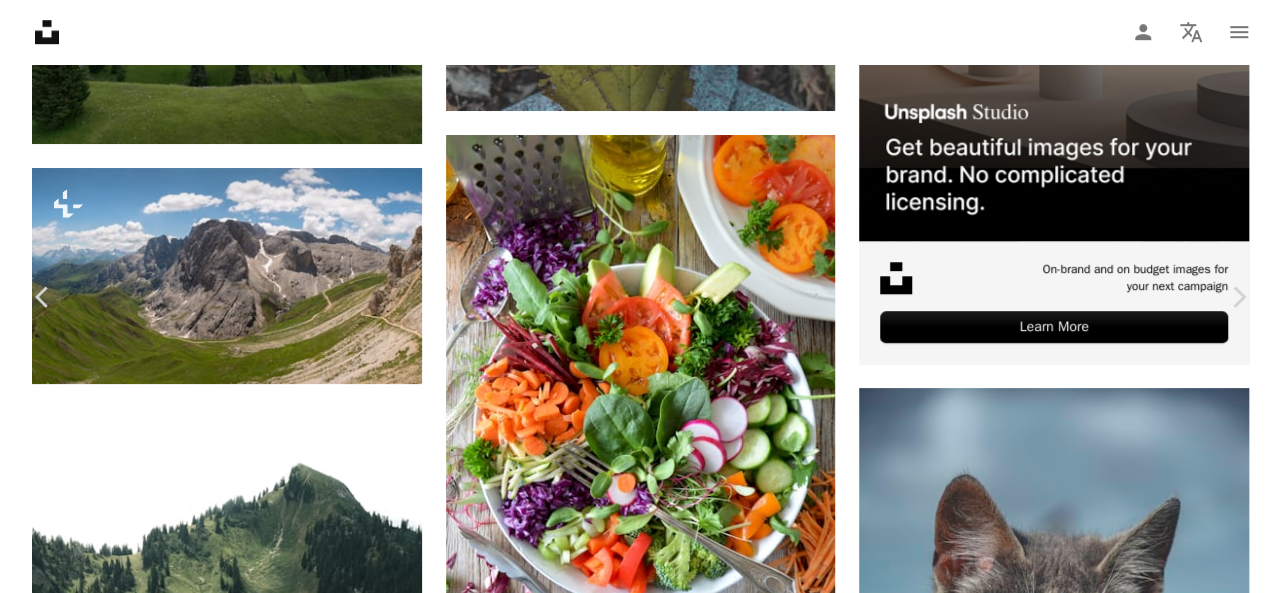 scroll, scrollTop: 10003, scrollLeft: 0, axis: vertical 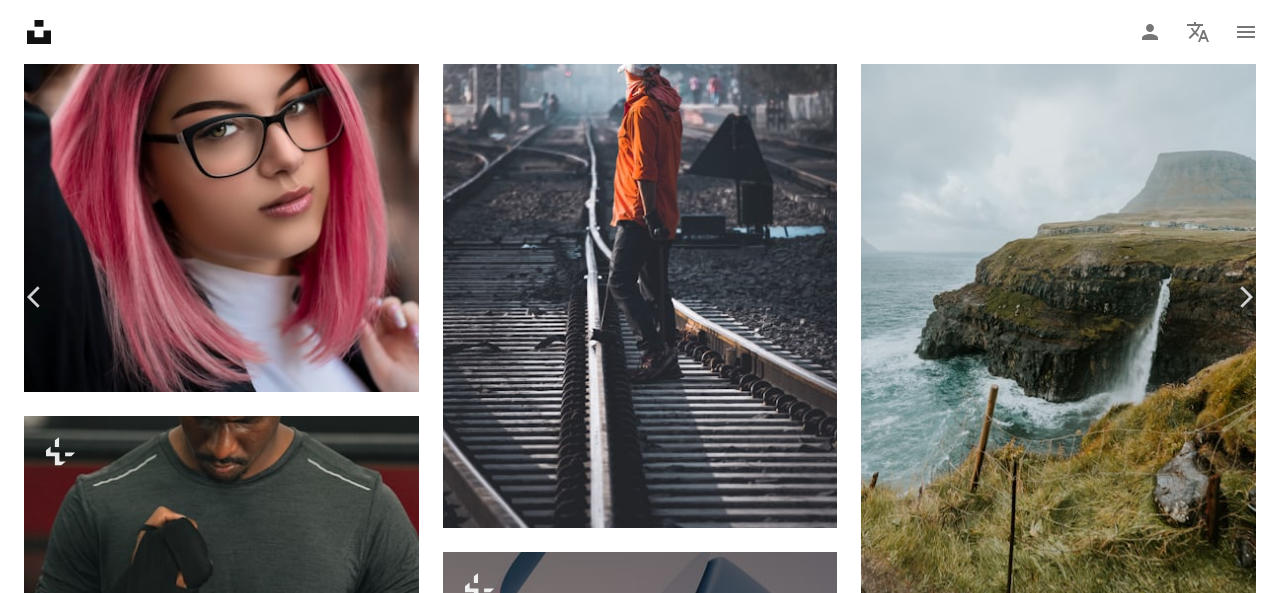 click at bounding box center (999, 23713) 